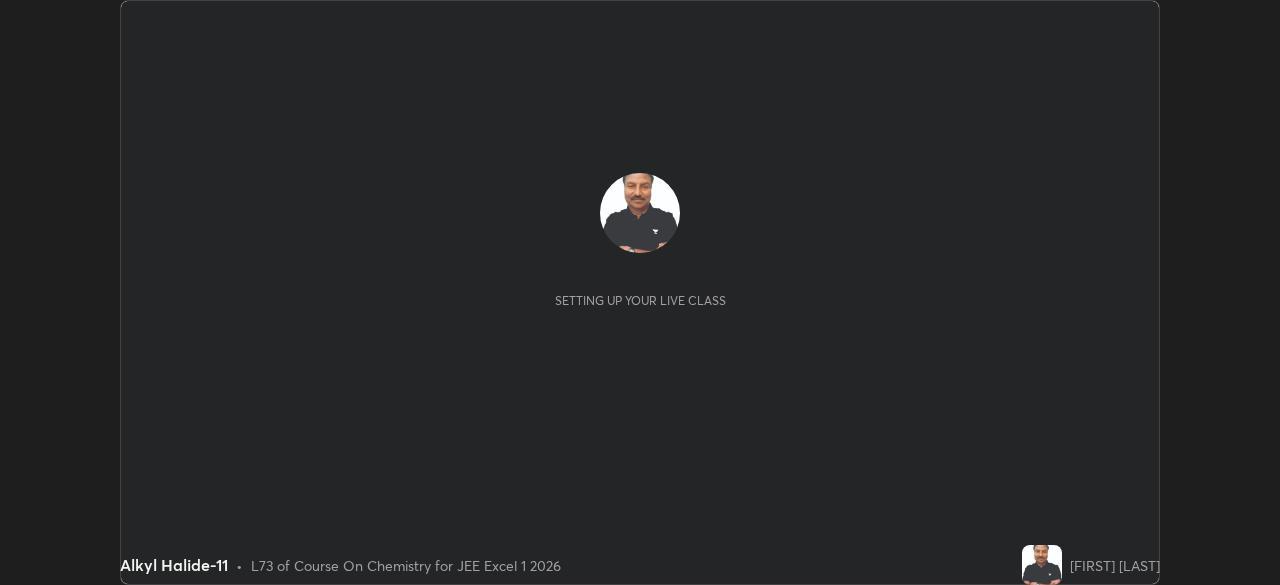 scroll, scrollTop: 0, scrollLeft: 0, axis: both 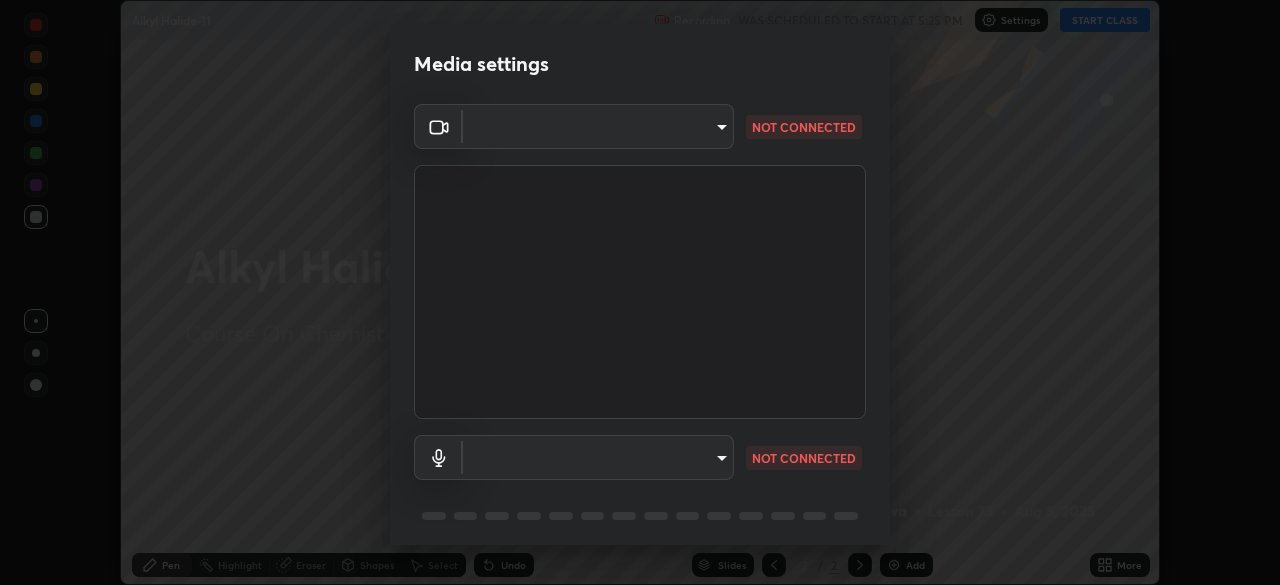 type on "5b0ce39d11be3a435715daab6ad7fa25508616855f5d18a60cdf0faa8df0ce2b" 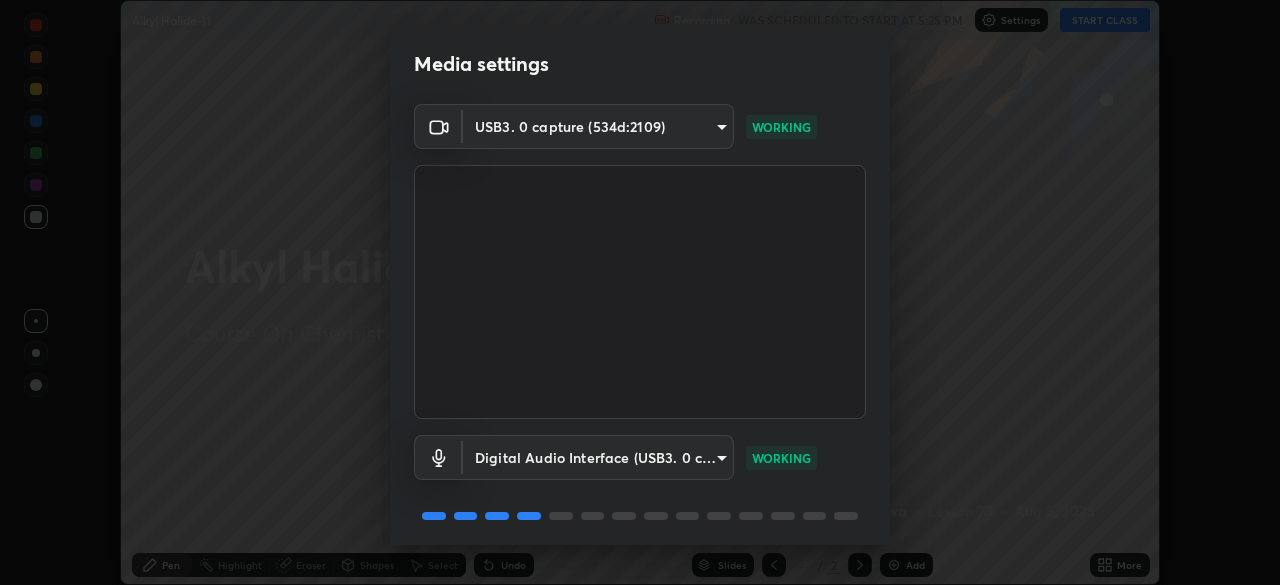 scroll, scrollTop: 71, scrollLeft: 0, axis: vertical 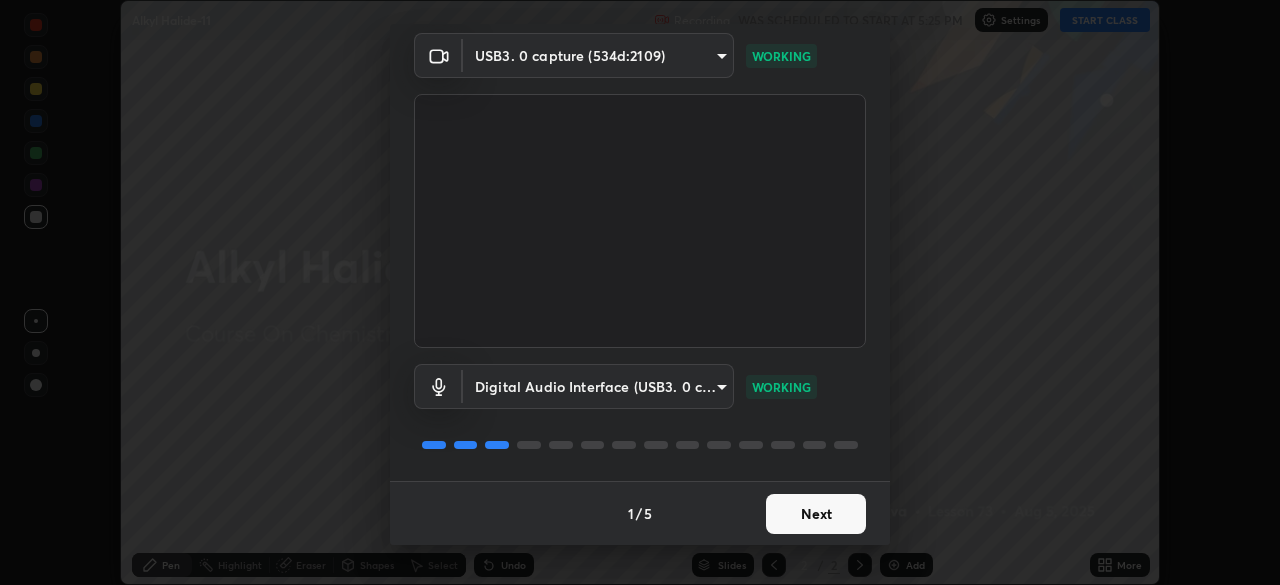 click on "Next" at bounding box center [816, 514] 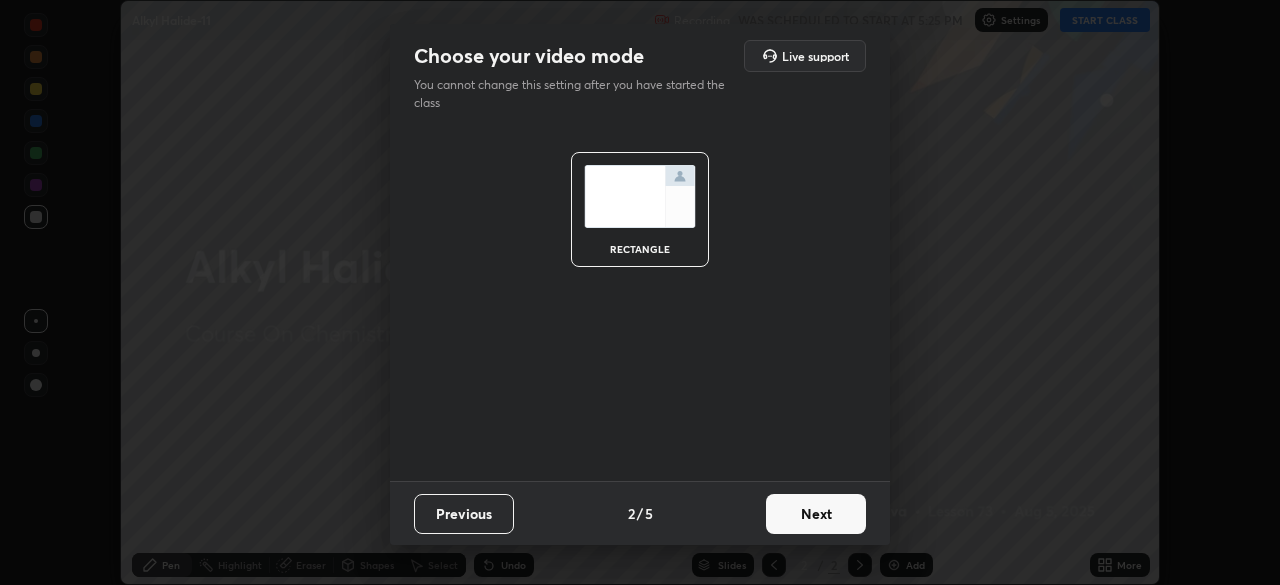 scroll, scrollTop: 0, scrollLeft: 0, axis: both 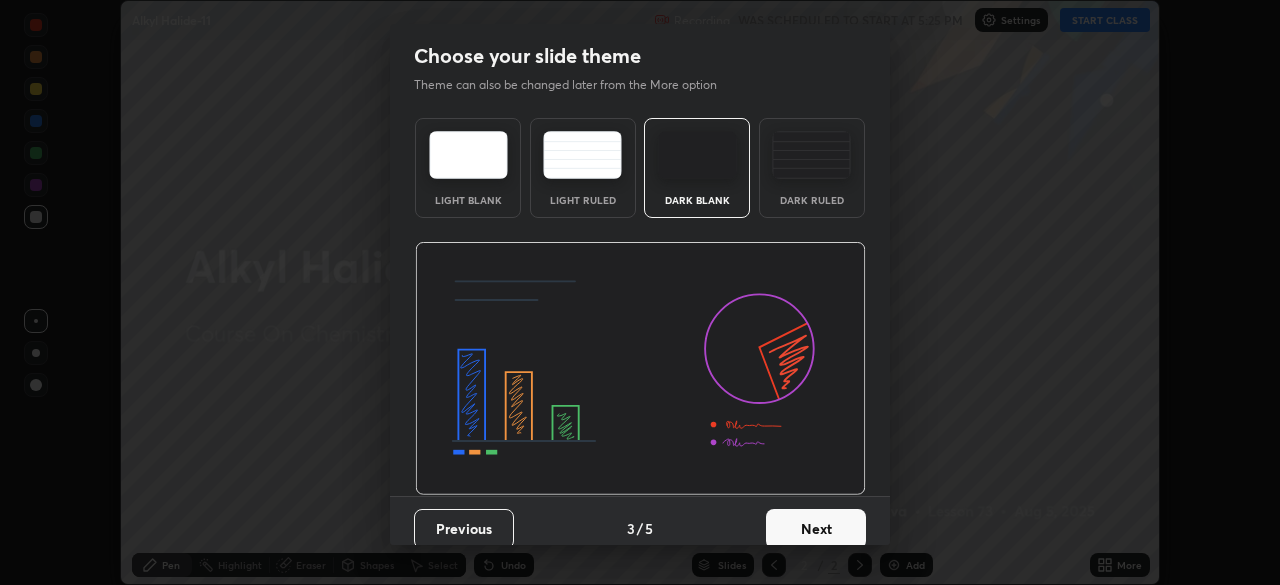 click on "Next" at bounding box center [816, 529] 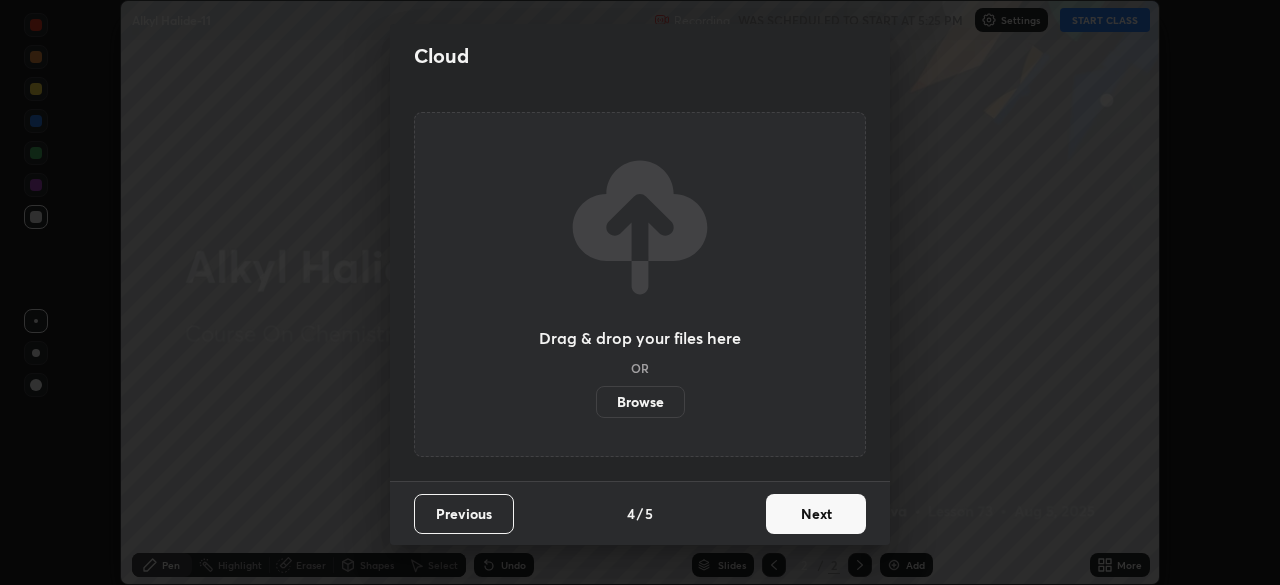 click on "Next" at bounding box center [816, 514] 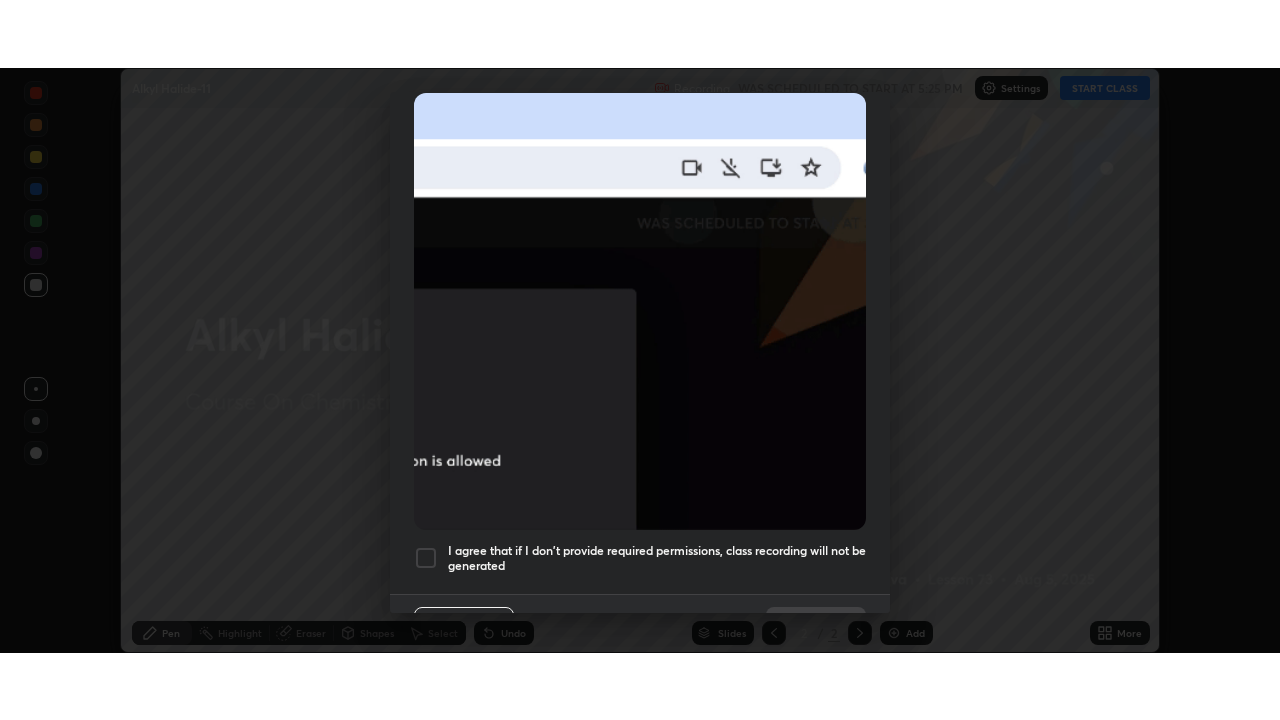 scroll, scrollTop: 479, scrollLeft: 0, axis: vertical 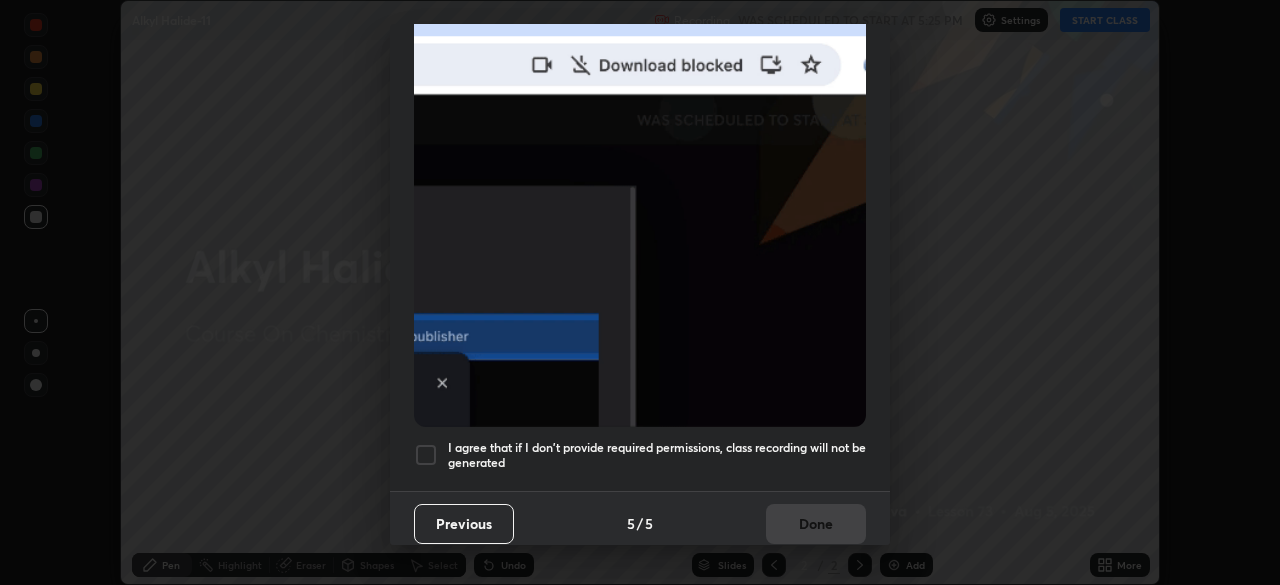 click at bounding box center (426, 455) 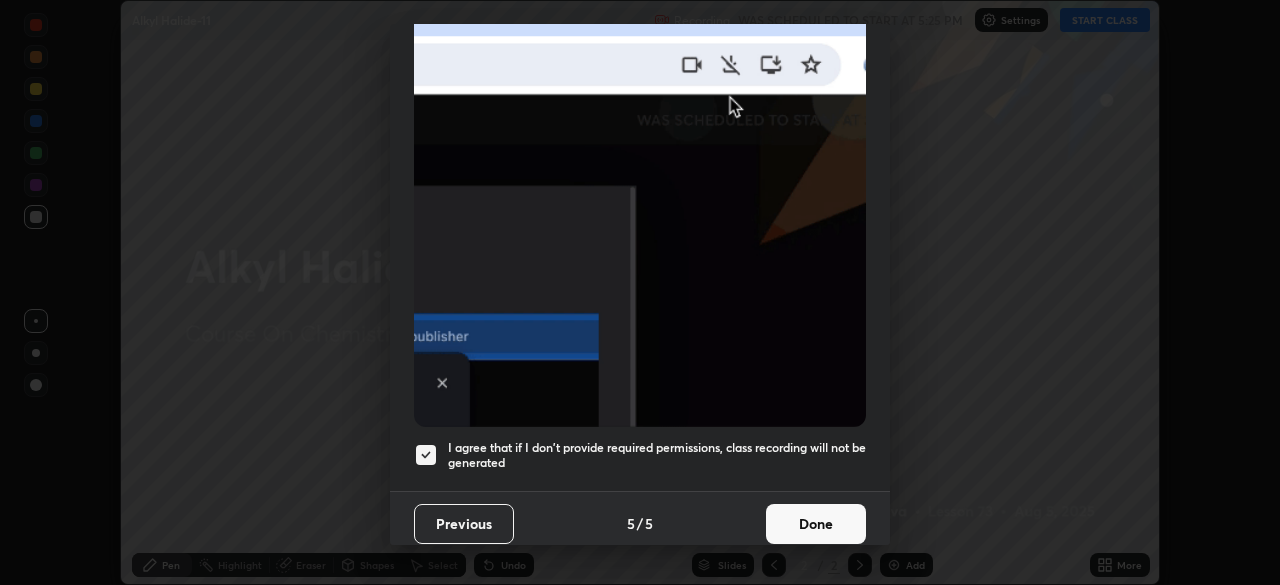 click on "Done" at bounding box center (816, 524) 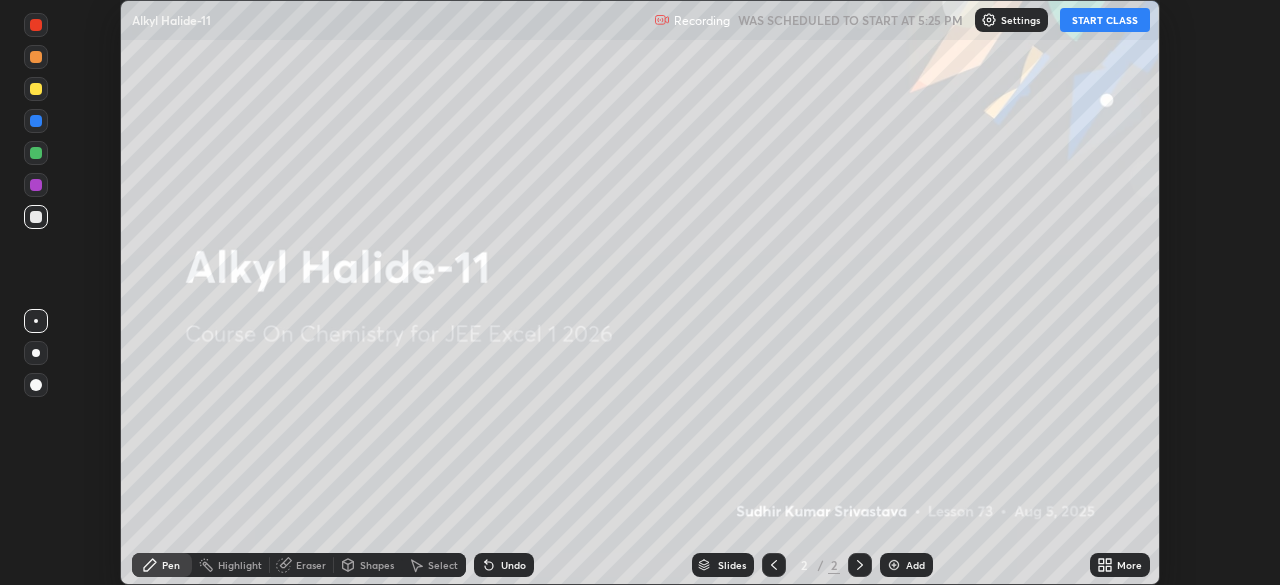 click on "START CLASS" at bounding box center [1105, 20] 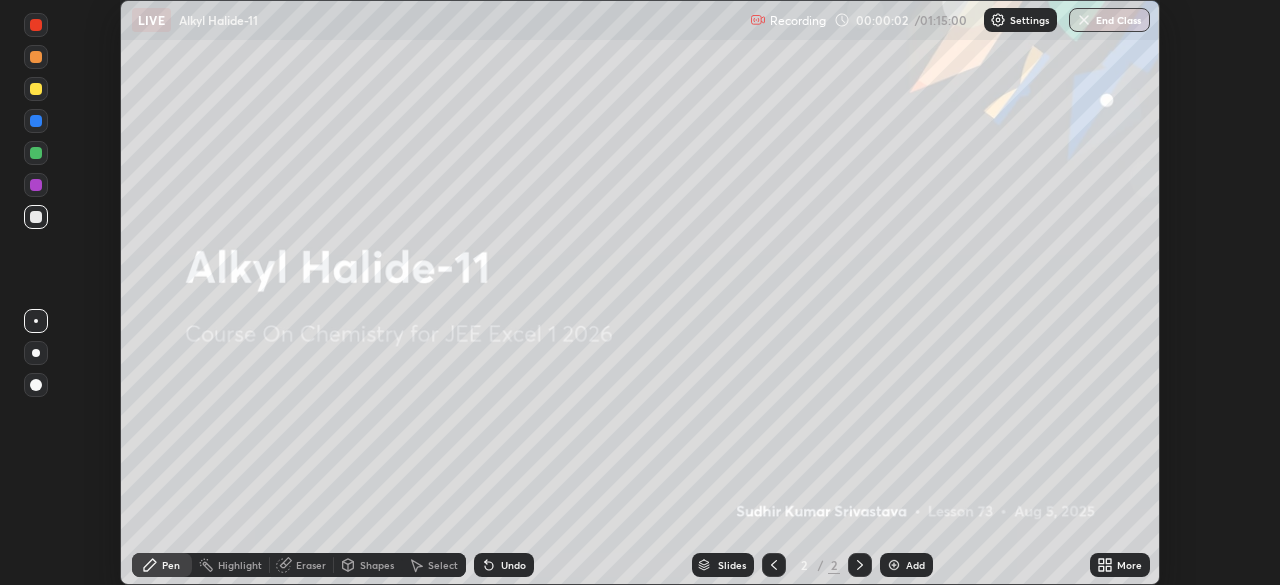 click on "Add" at bounding box center [915, 565] 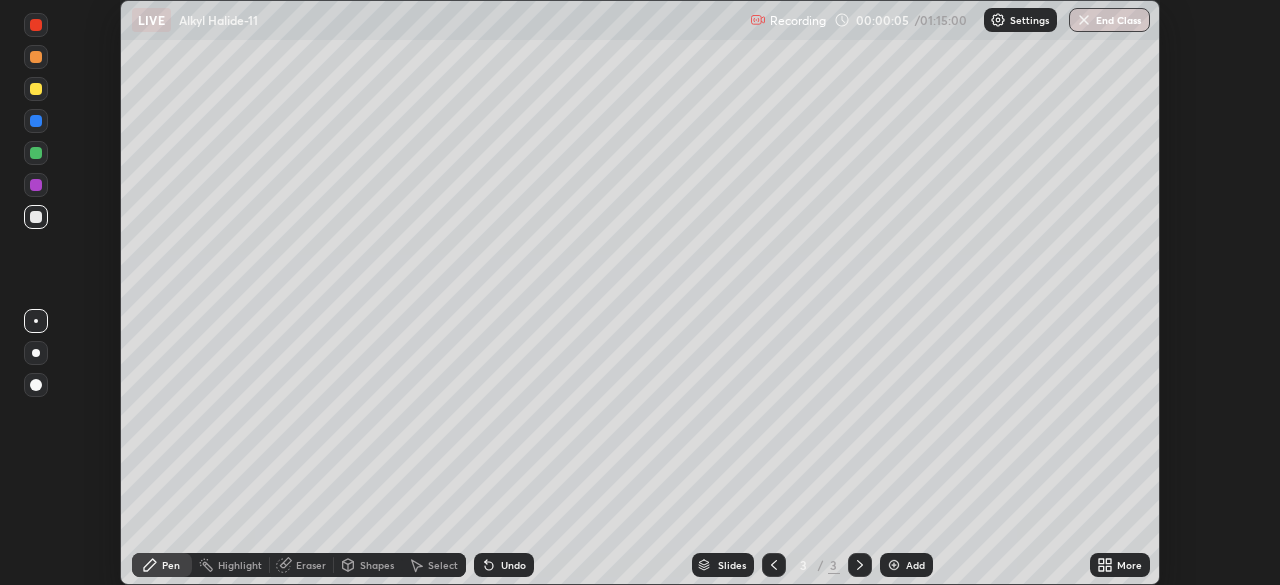 click on "Add" at bounding box center (915, 565) 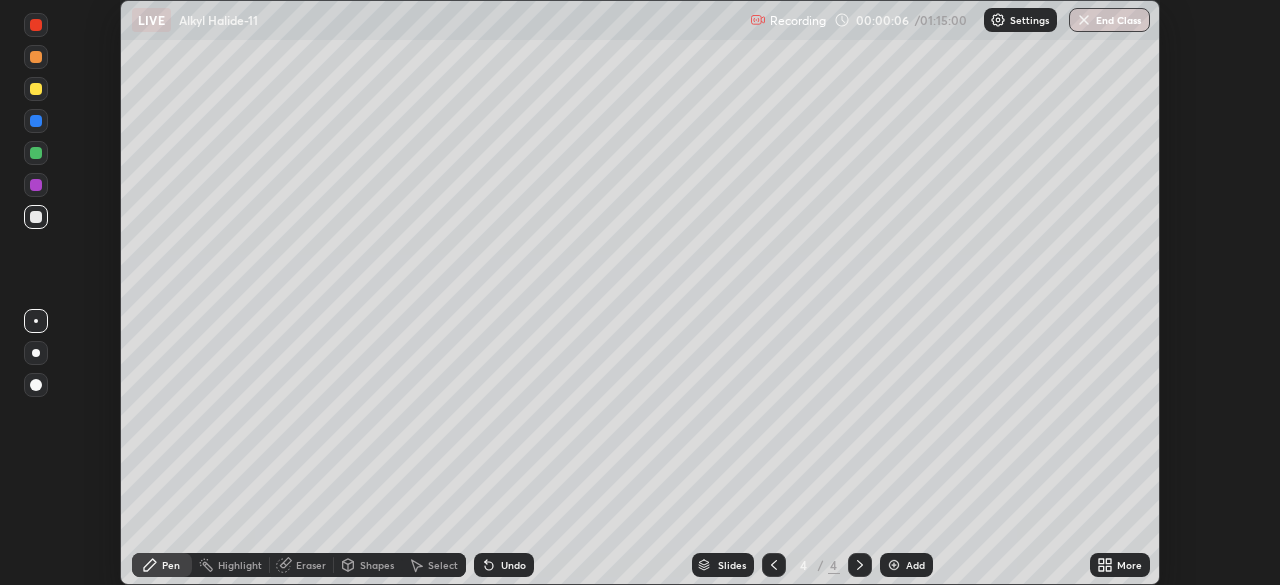 click on "Add" at bounding box center (915, 565) 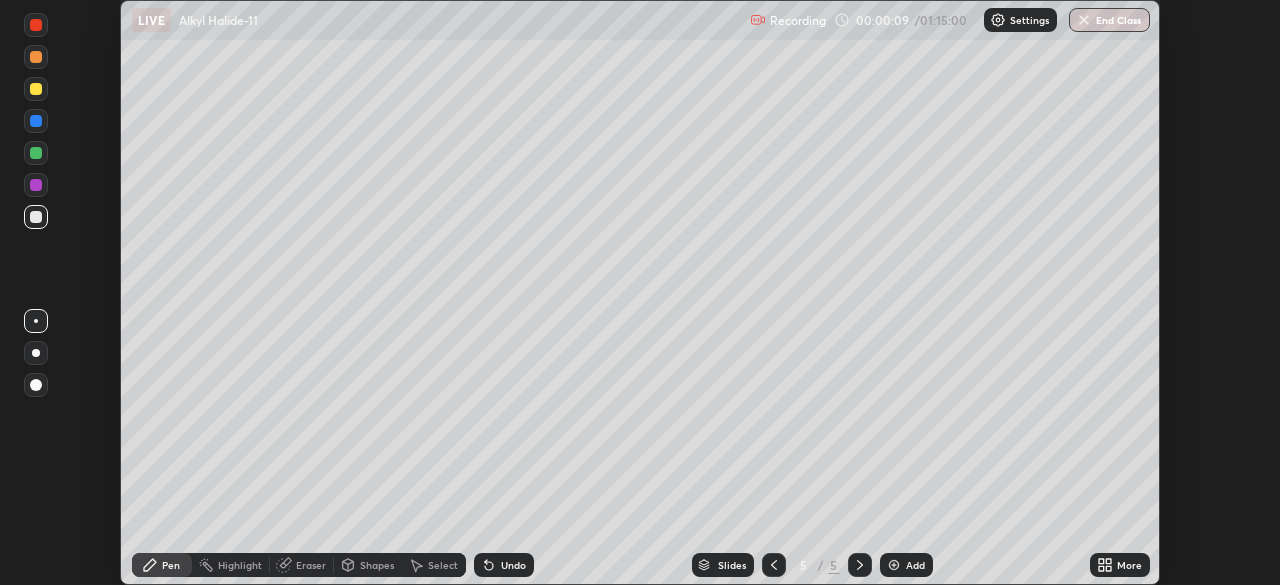 click 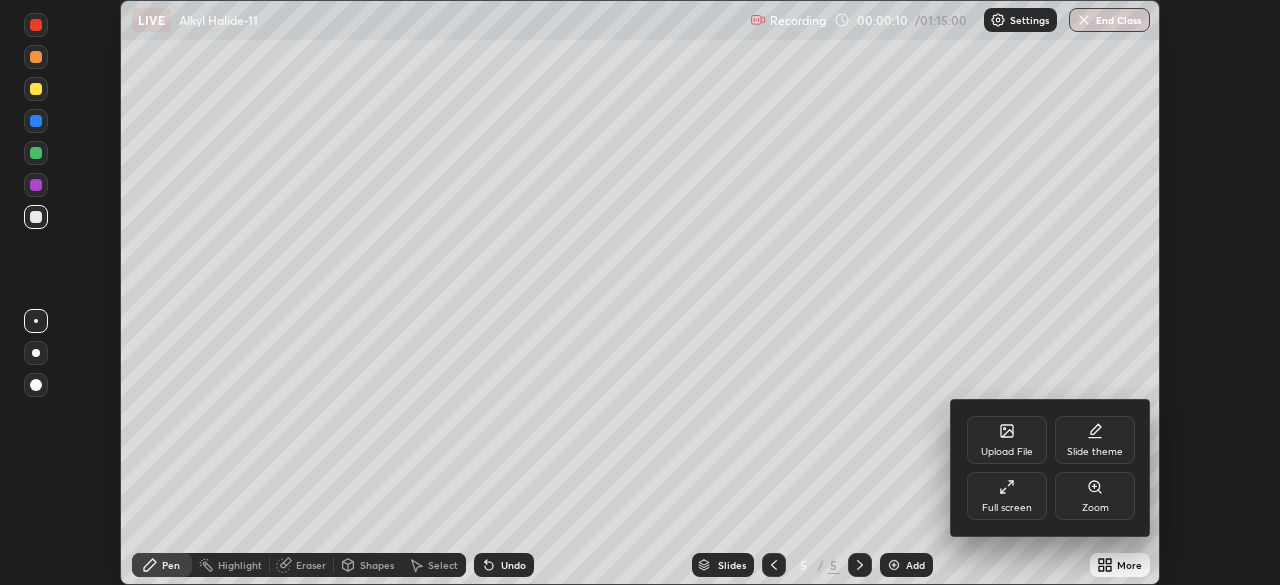 click 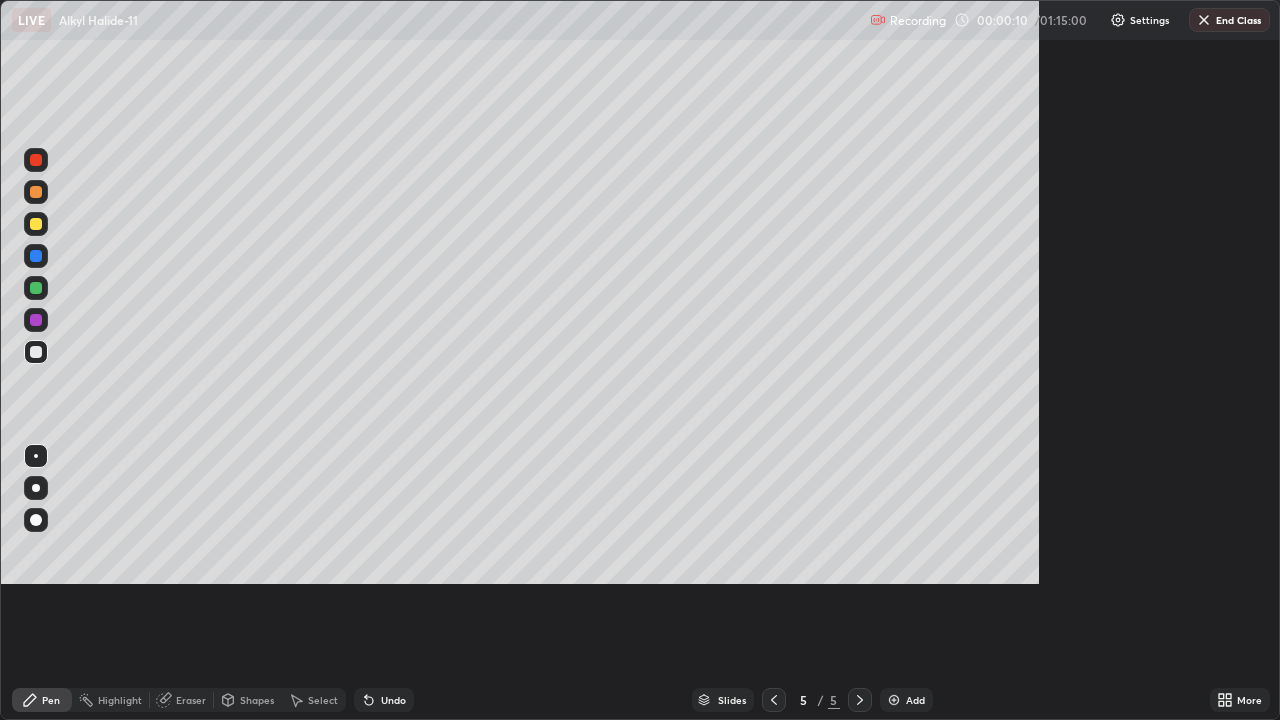 scroll, scrollTop: 99280, scrollLeft: 98720, axis: both 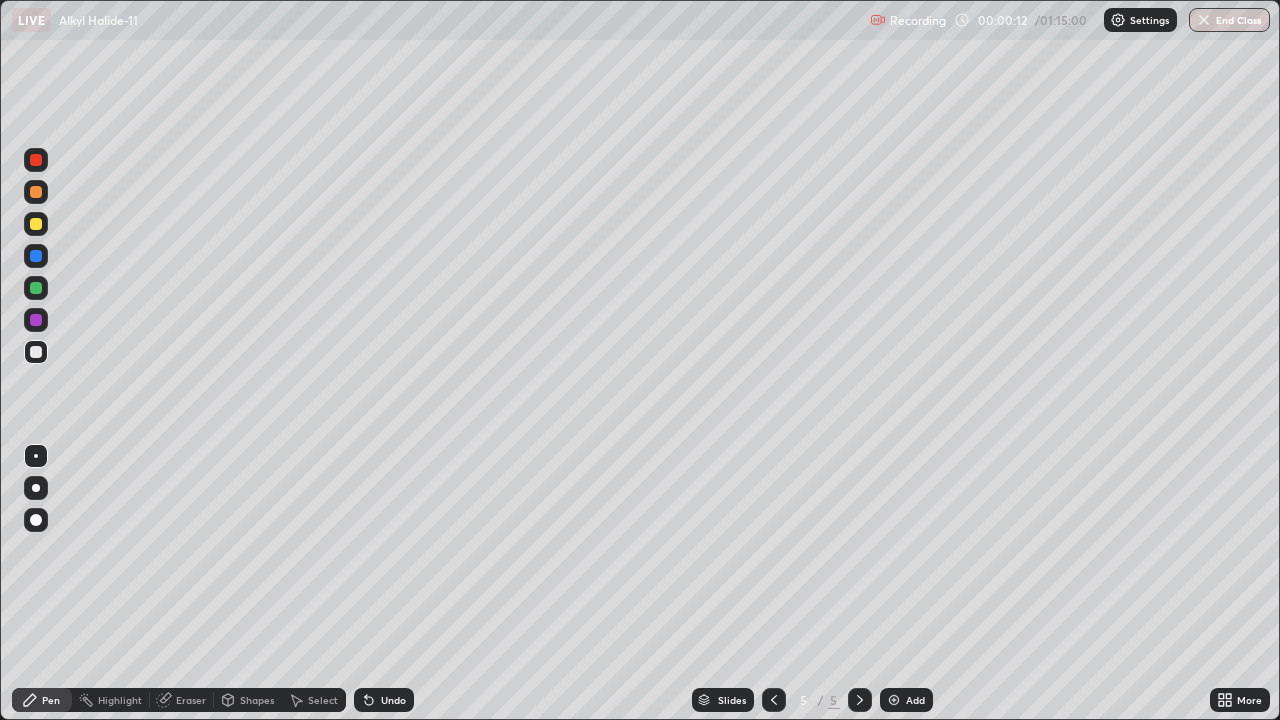 click on "Add" at bounding box center (915, 700) 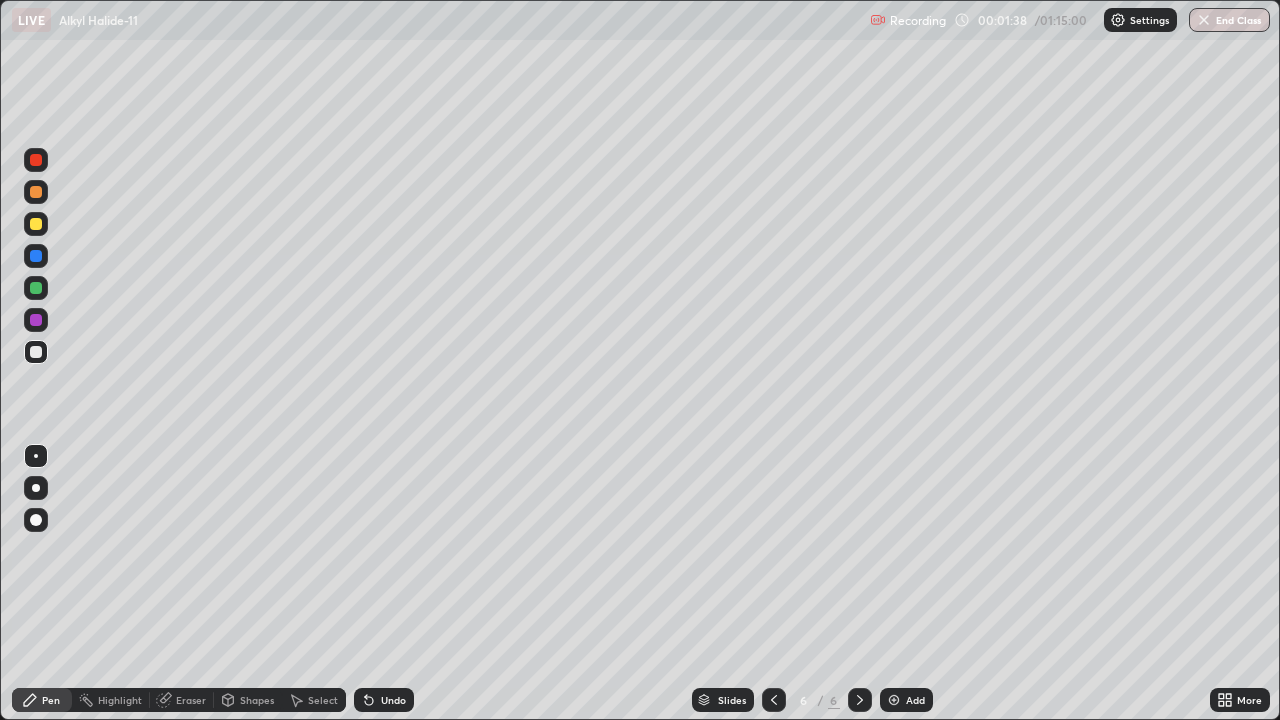 click on "Eraser" at bounding box center (191, 700) 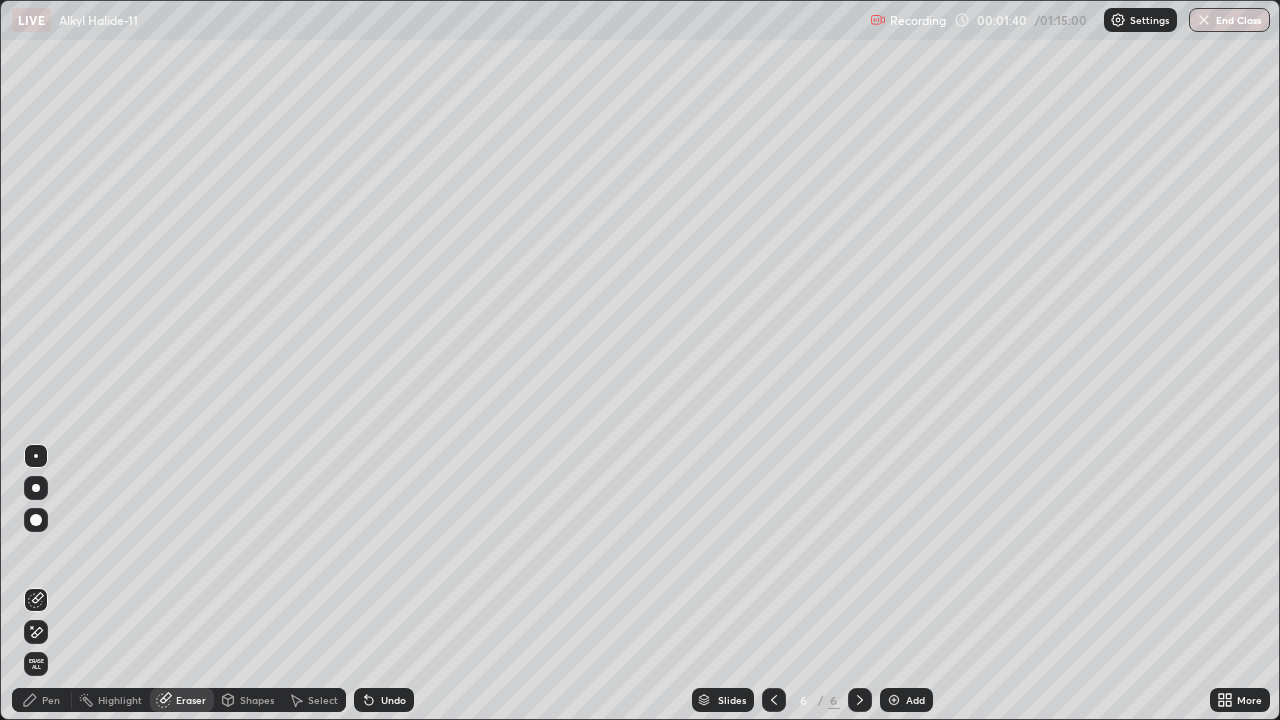 click on "Pen" at bounding box center (51, 700) 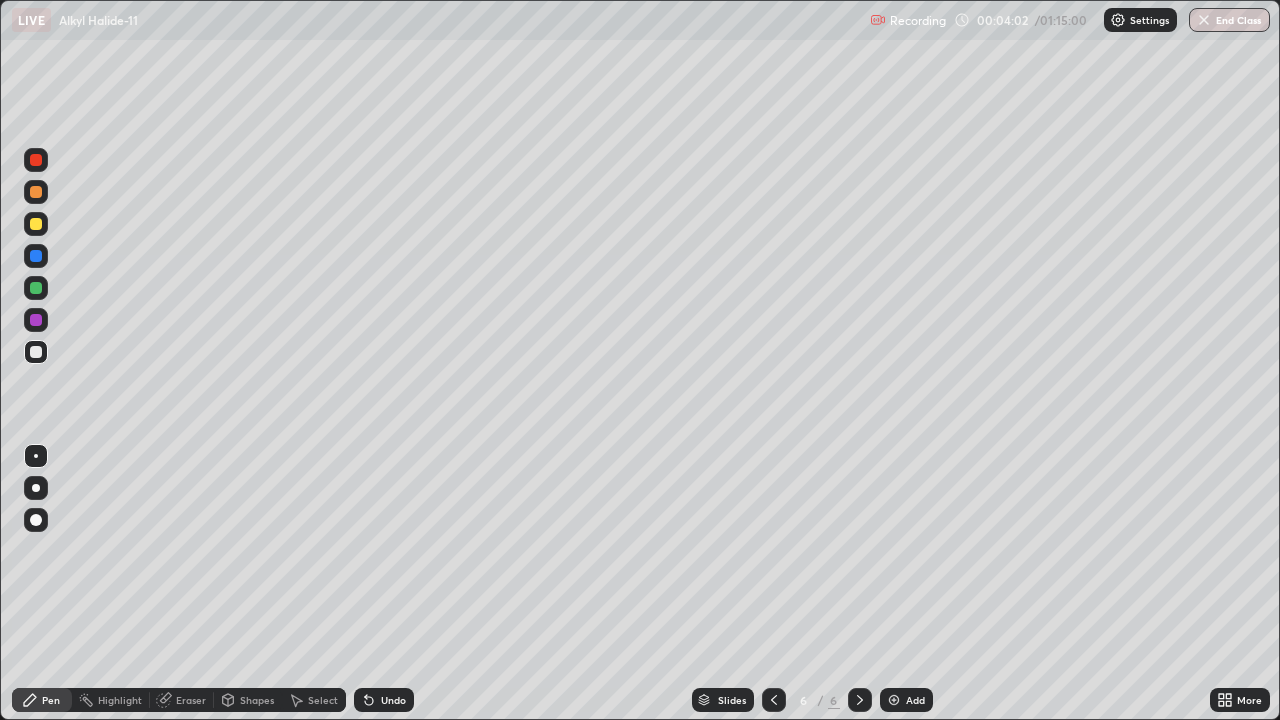 click on "Add" at bounding box center [915, 700] 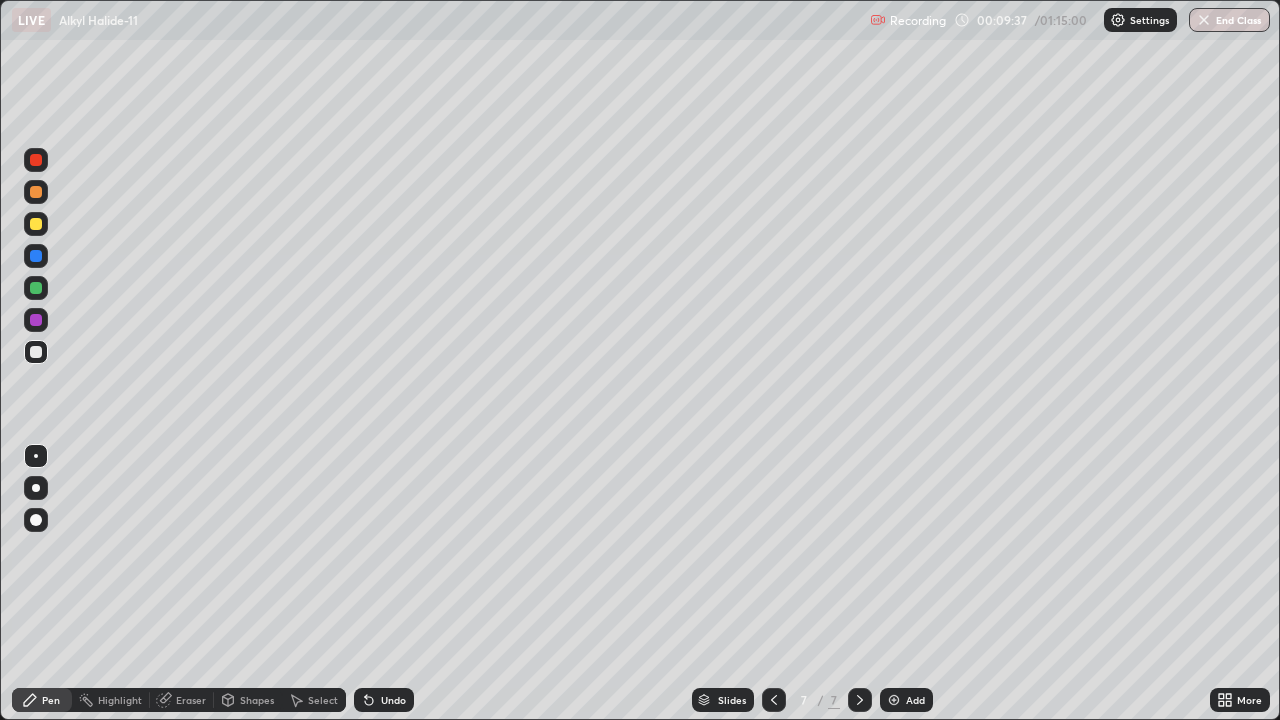 click on "Slides 7 / 7 Add" at bounding box center [812, 700] 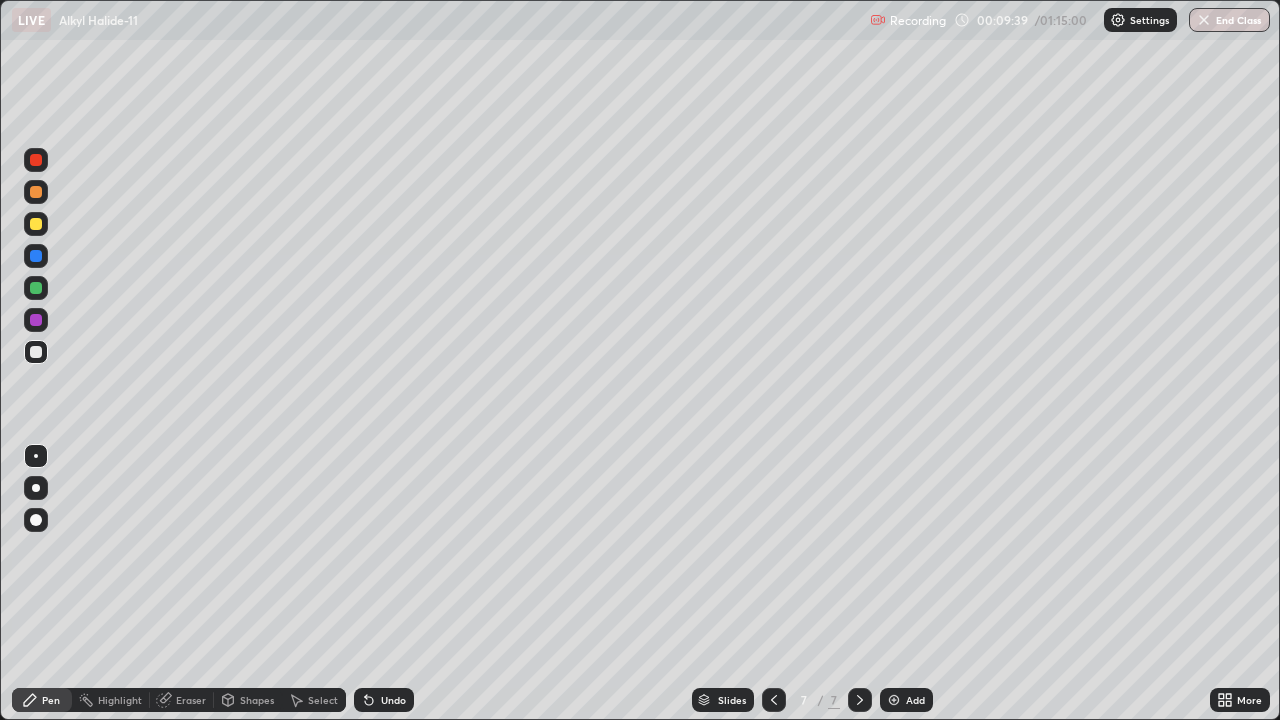 click on "Add" at bounding box center (915, 700) 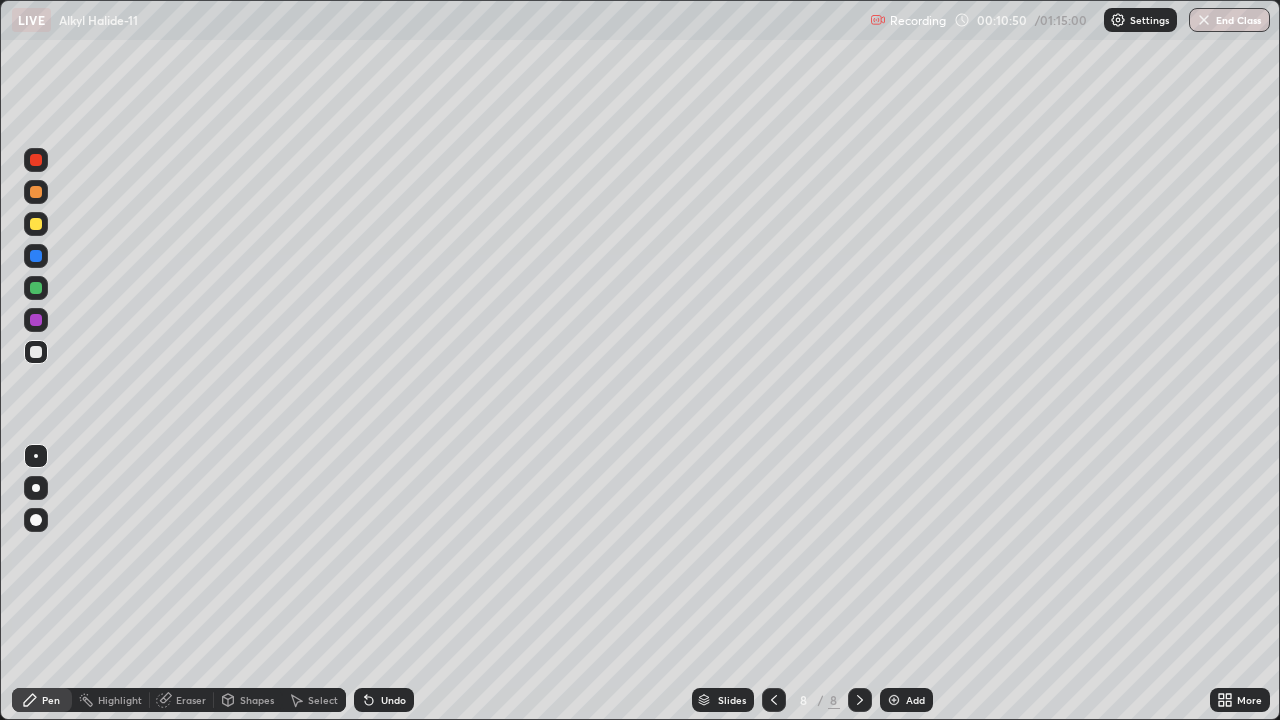 click on "Eraser" at bounding box center (191, 700) 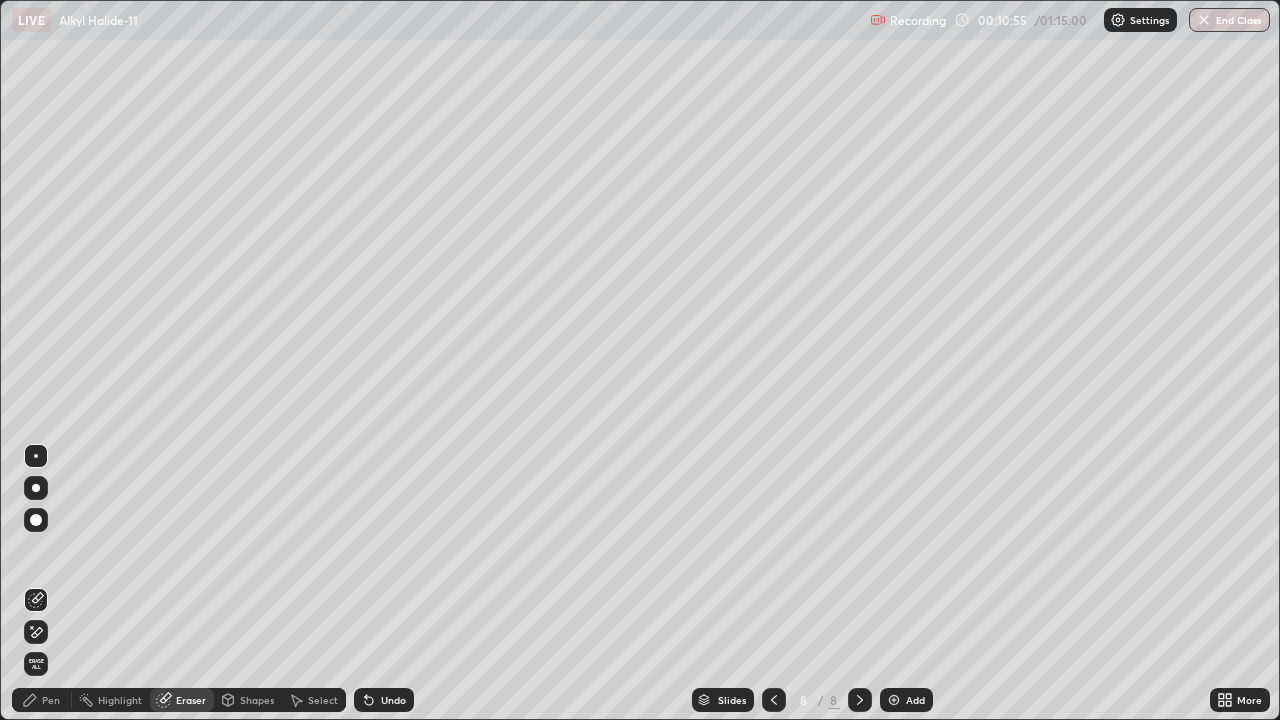 click on "Pen" at bounding box center [51, 700] 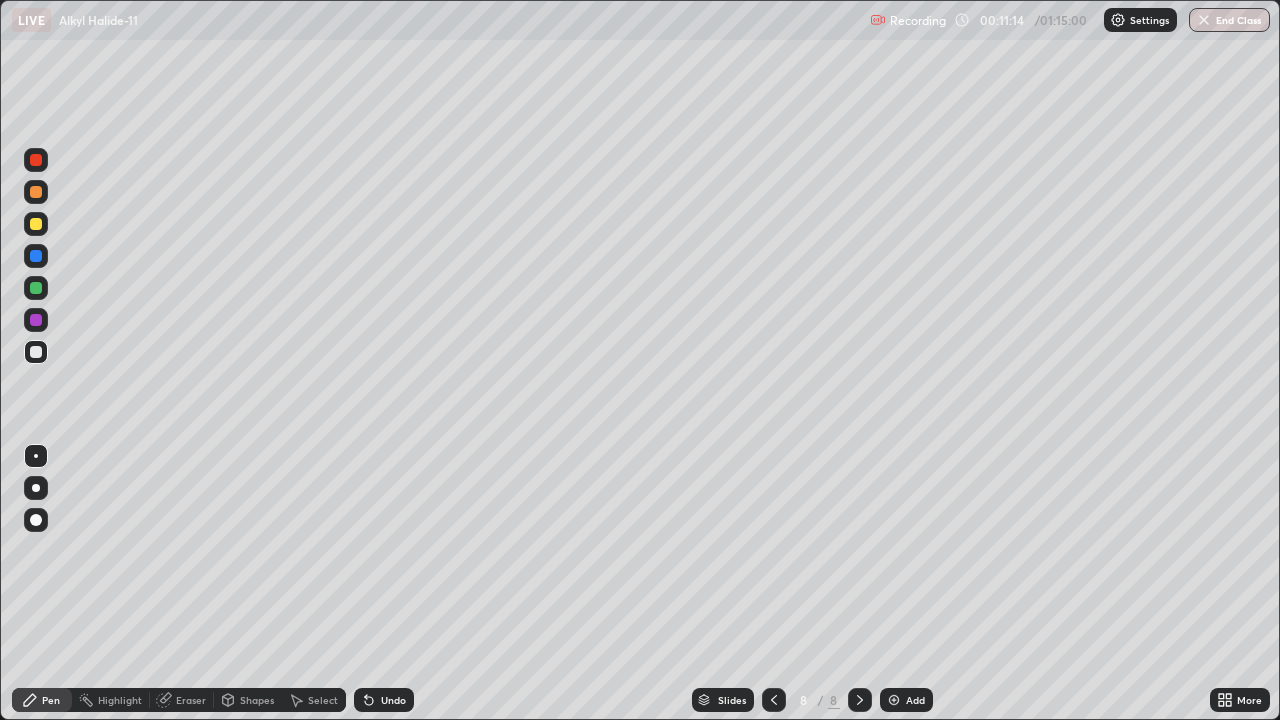 click on "Eraser" at bounding box center (191, 700) 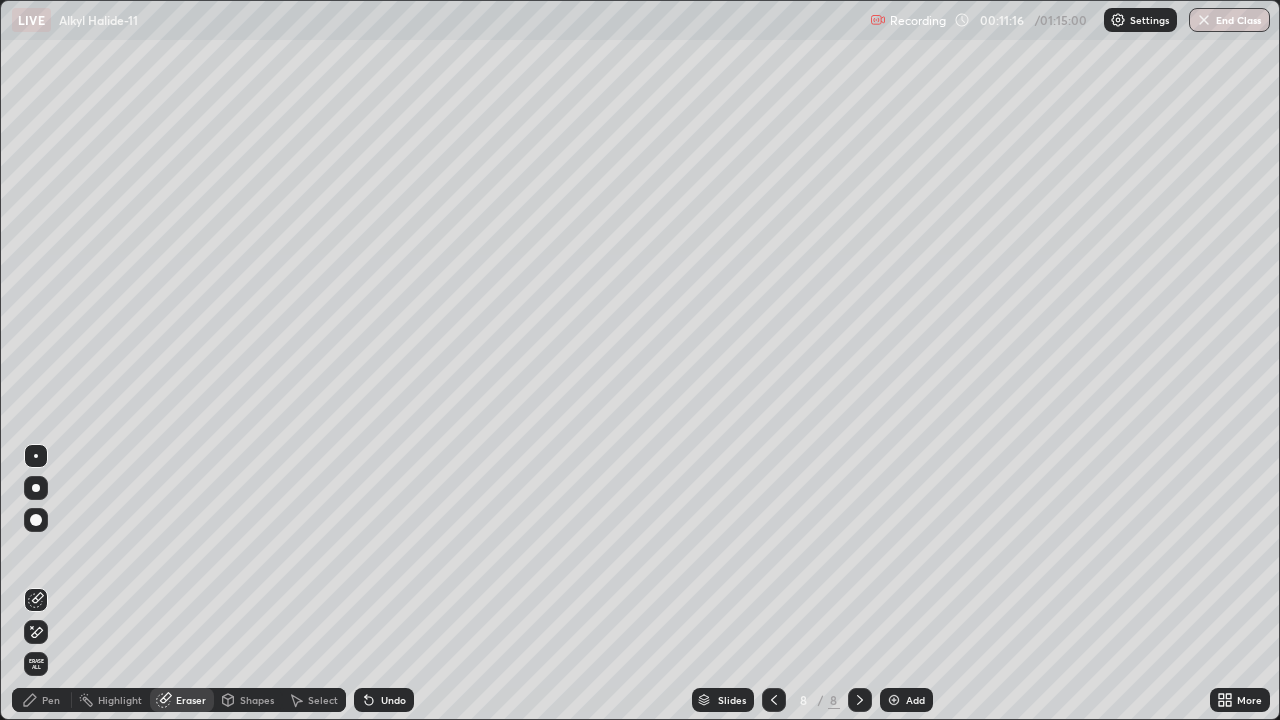 click on "Pen" at bounding box center [51, 700] 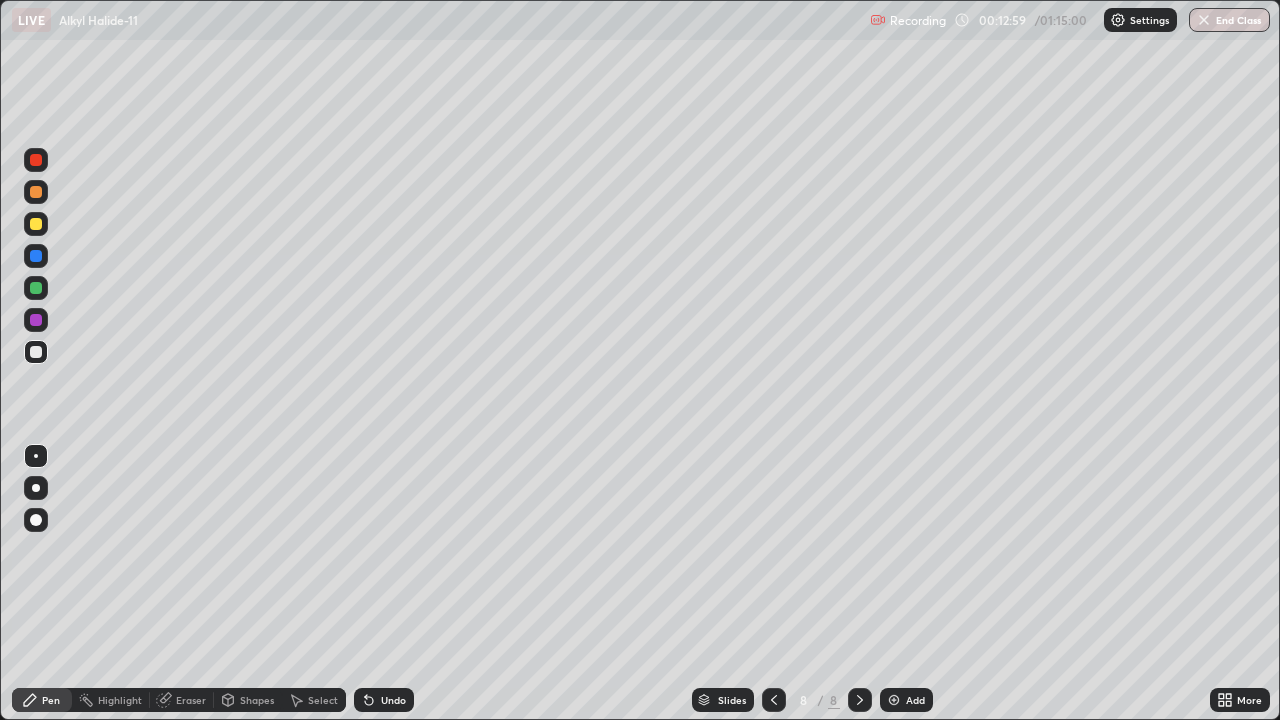 click on "Eraser" at bounding box center [191, 700] 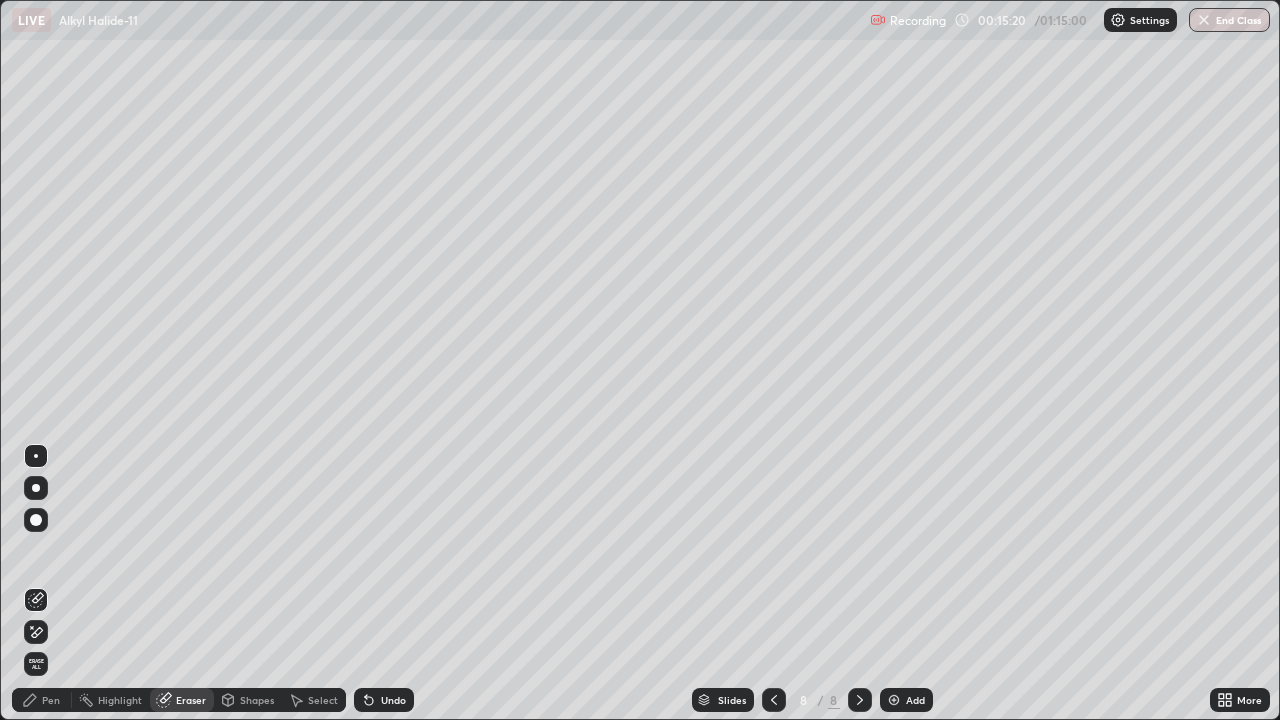 click on "Add" at bounding box center (915, 700) 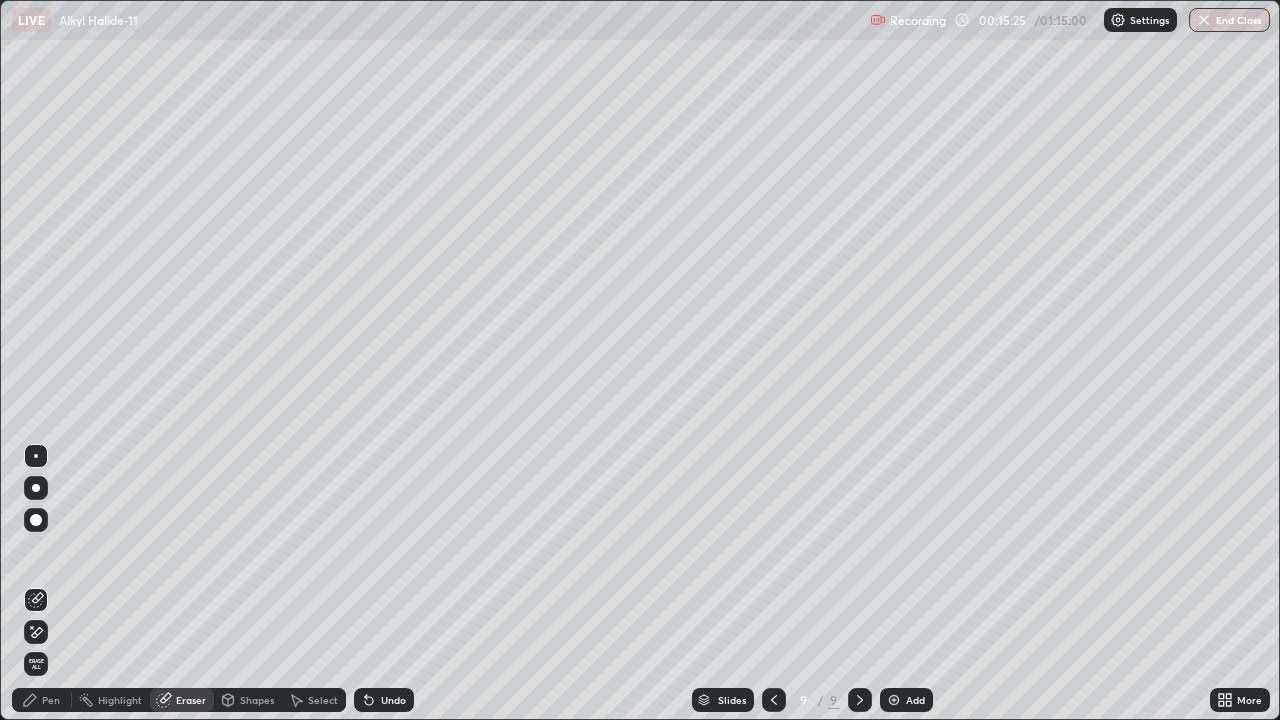 click on "Pen" at bounding box center (51, 700) 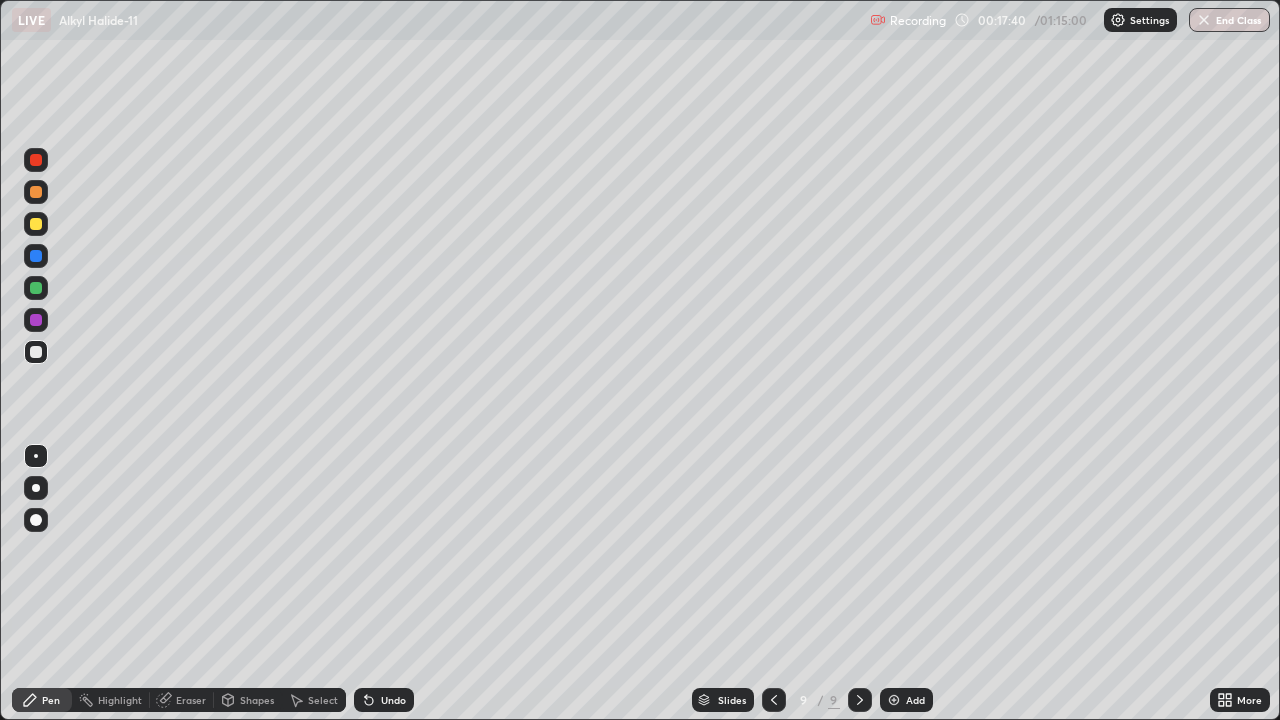 click on "Eraser" at bounding box center [191, 700] 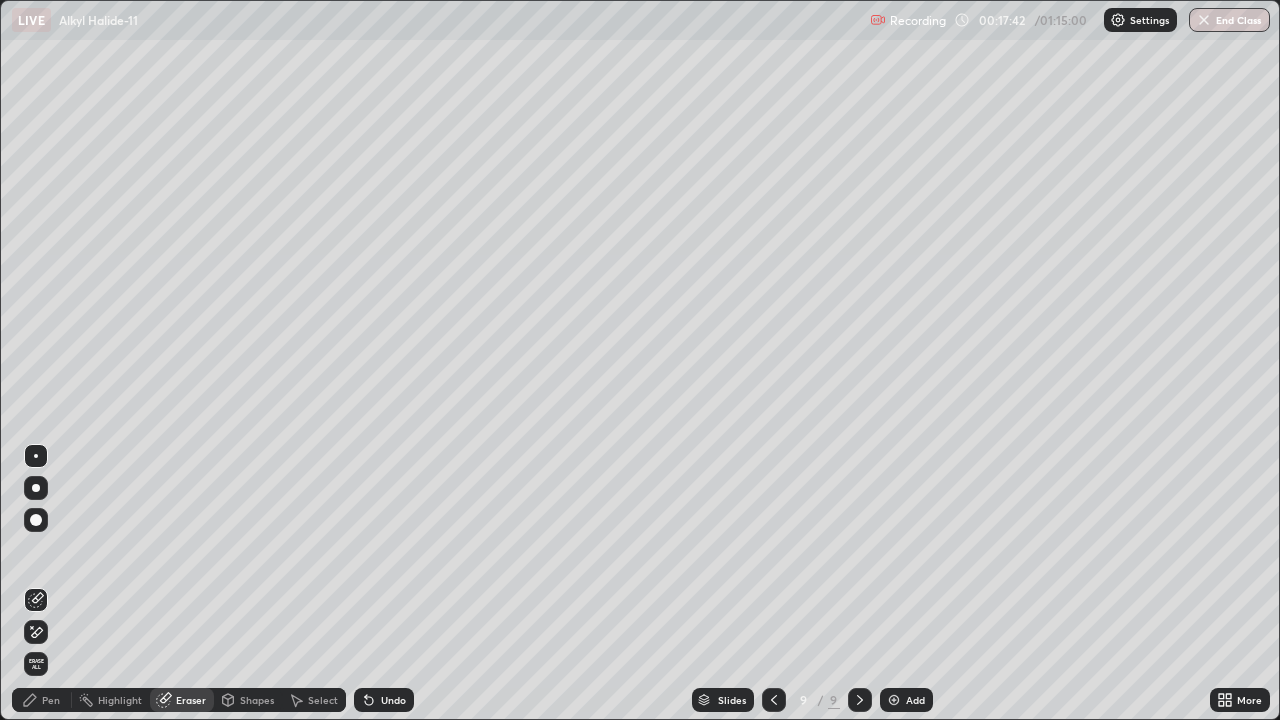 click on "Pen" at bounding box center (51, 700) 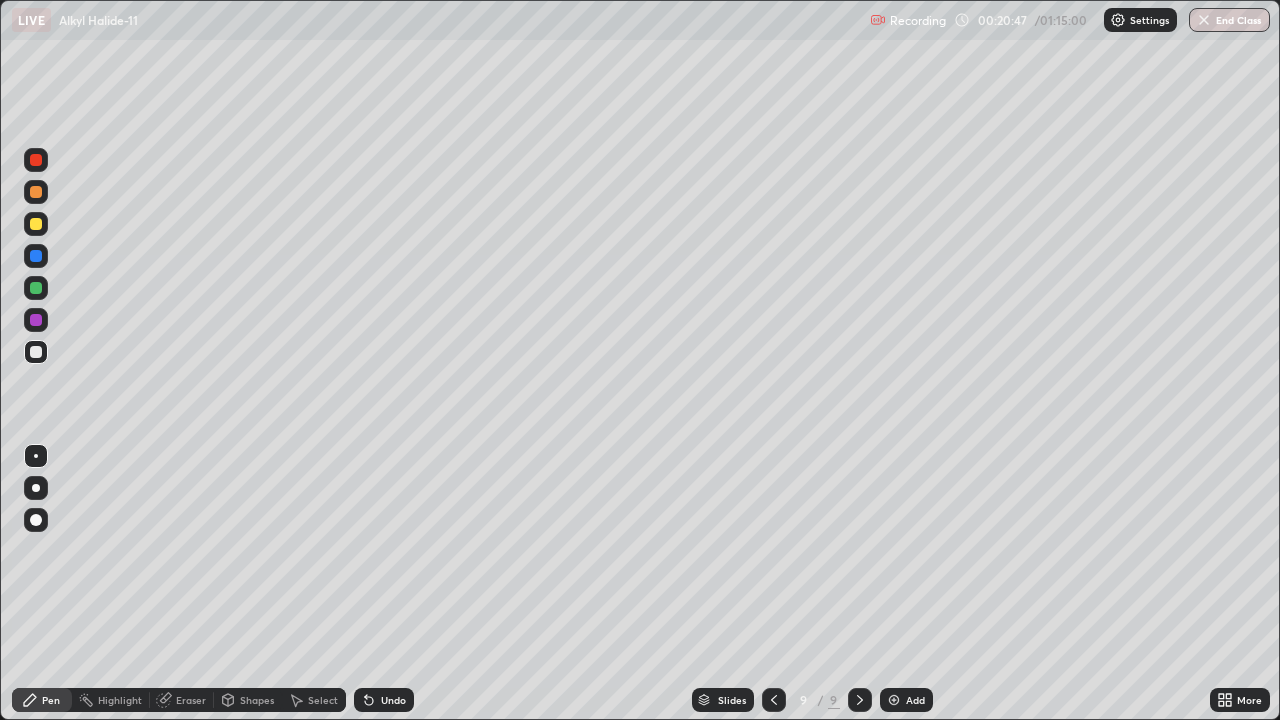 click on "Add" at bounding box center (915, 700) 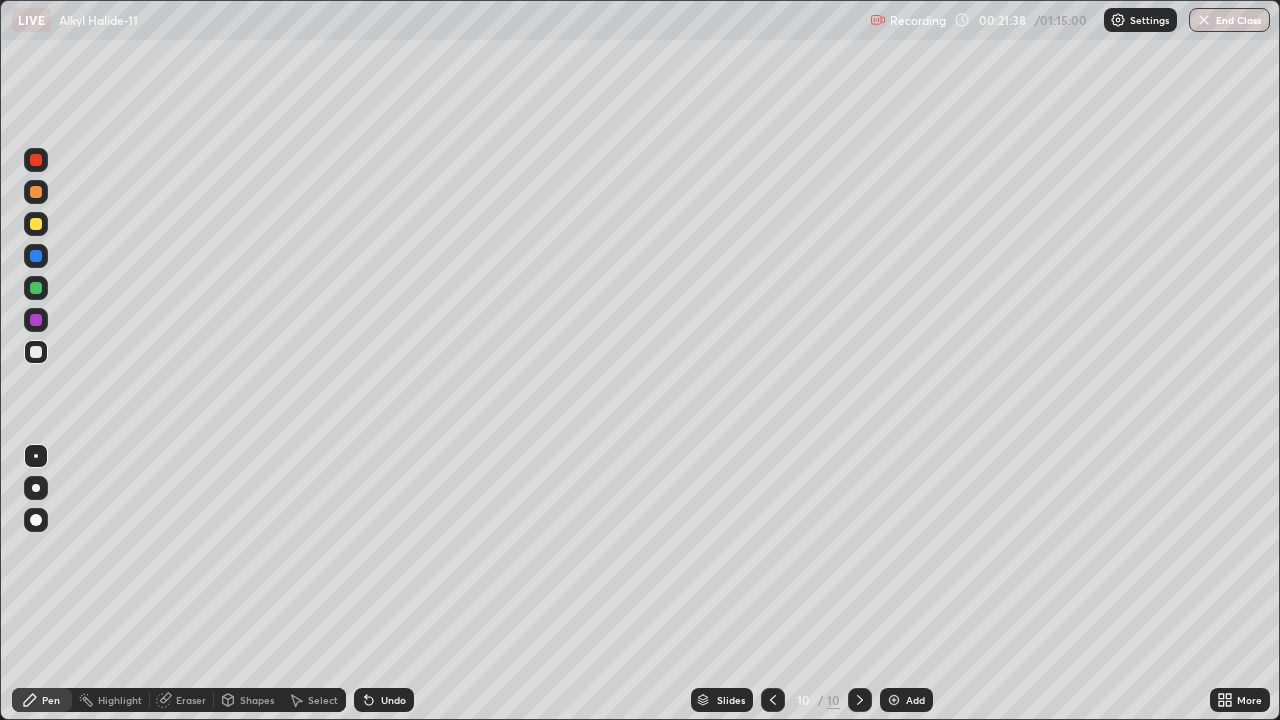 click on "Eraser" at bounding box center [191, 700] 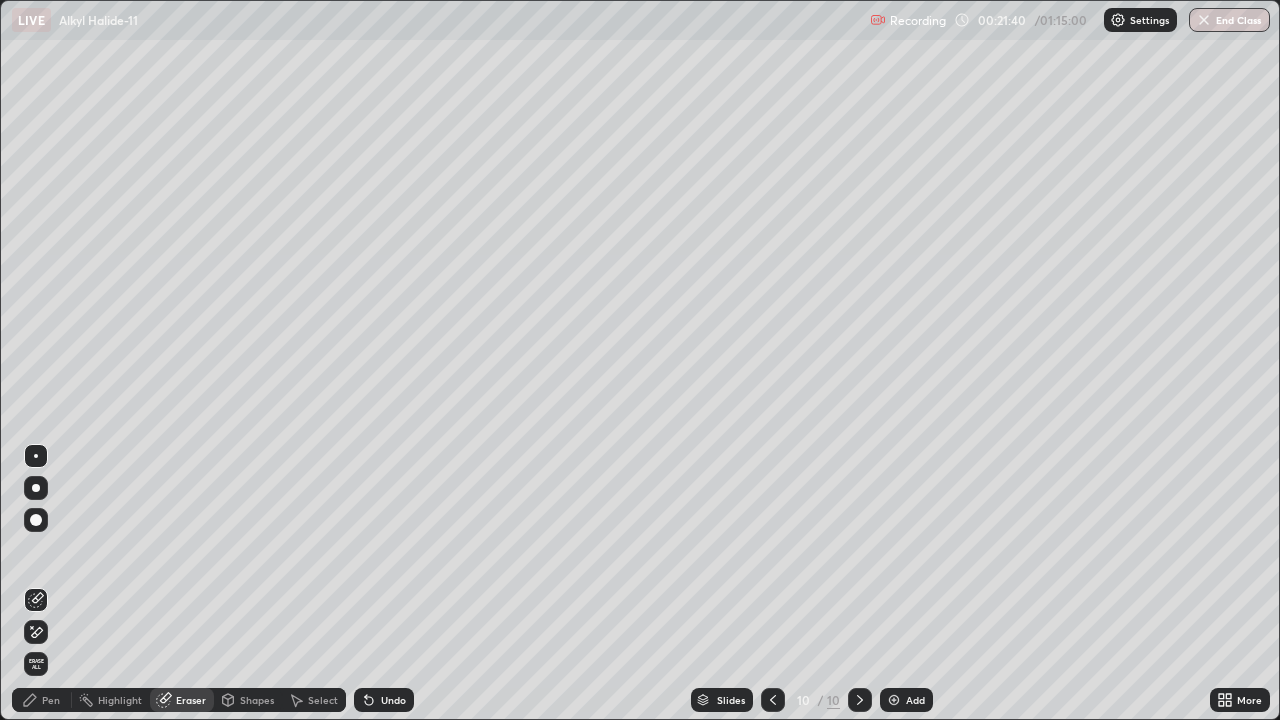 click on "Pen" at bounding box center [51, 700] 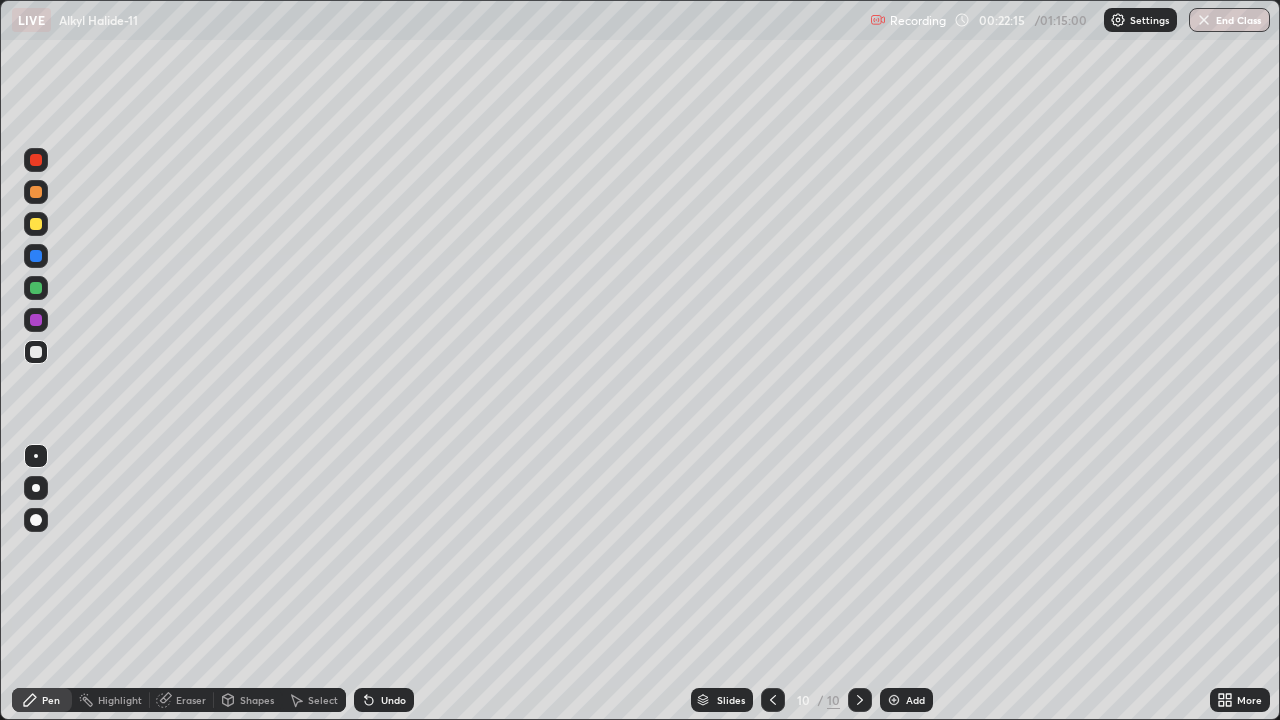 click on "Eraser" at bounding box center (191, 700) 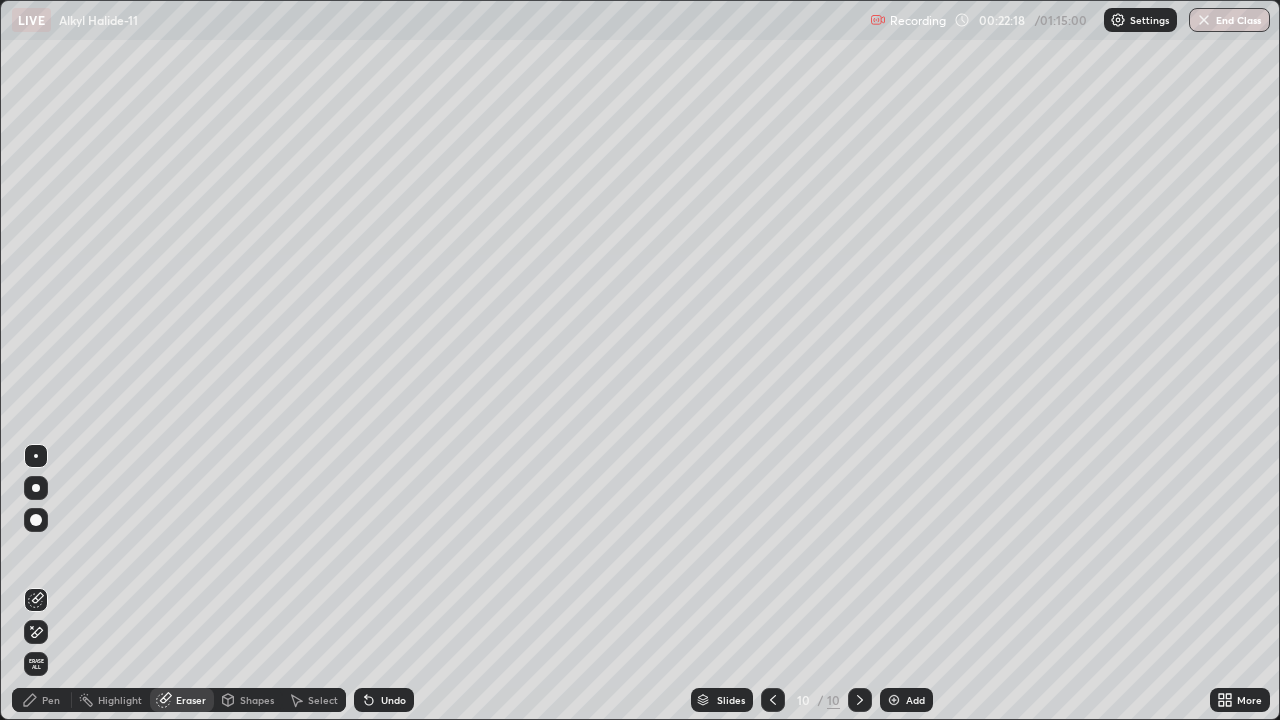 click on "Pen" at bounding box center (42, 700) 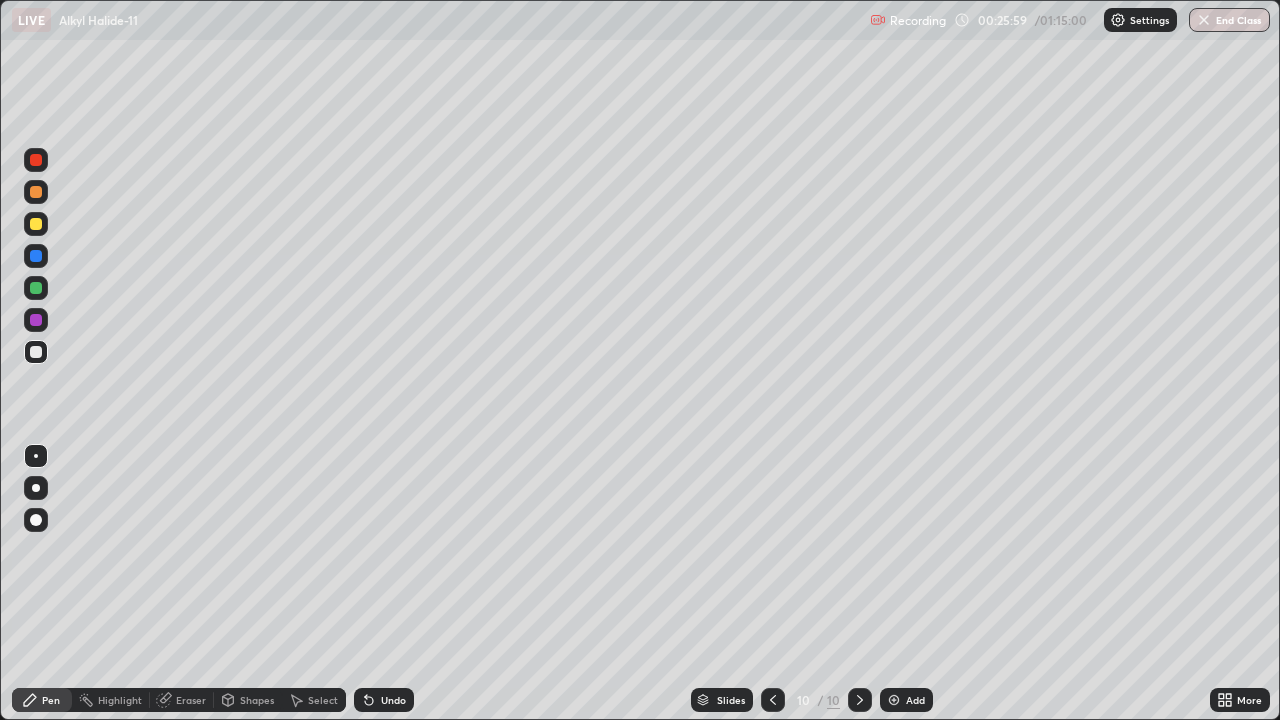 click on "Add" at bounding box center [915, 700] 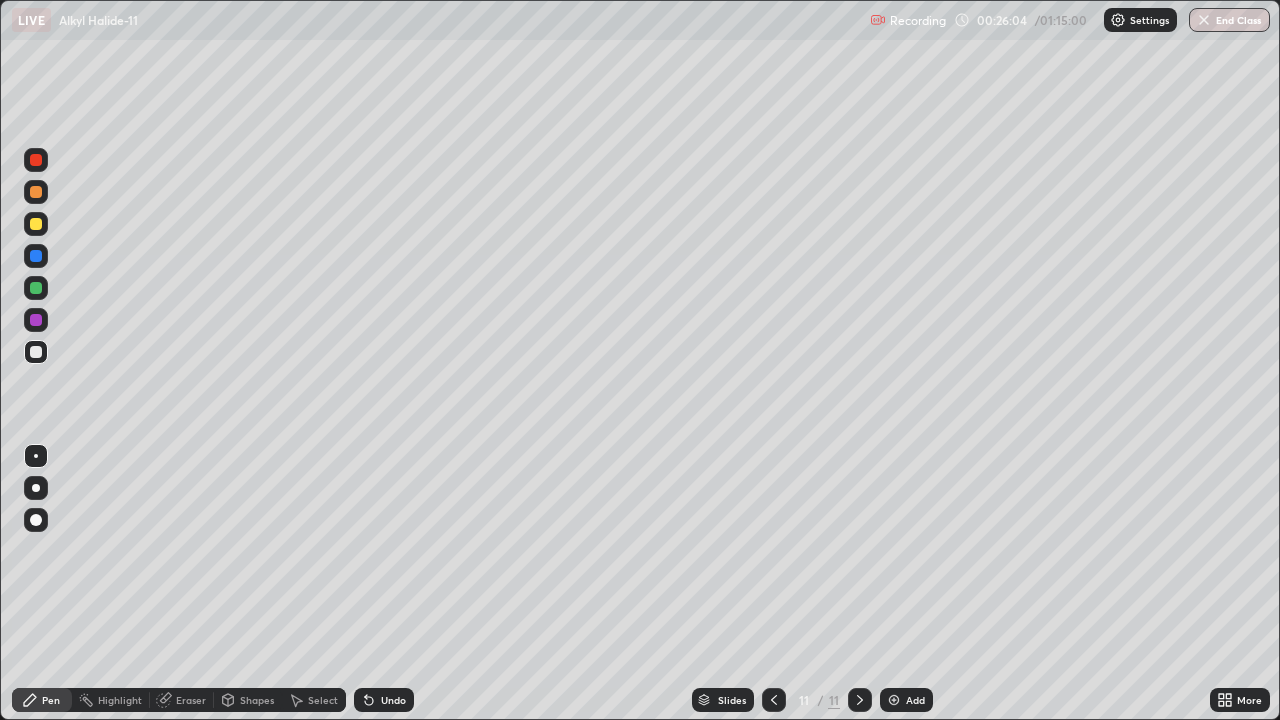 click on "Eraser" at bounding box center [191, 700] 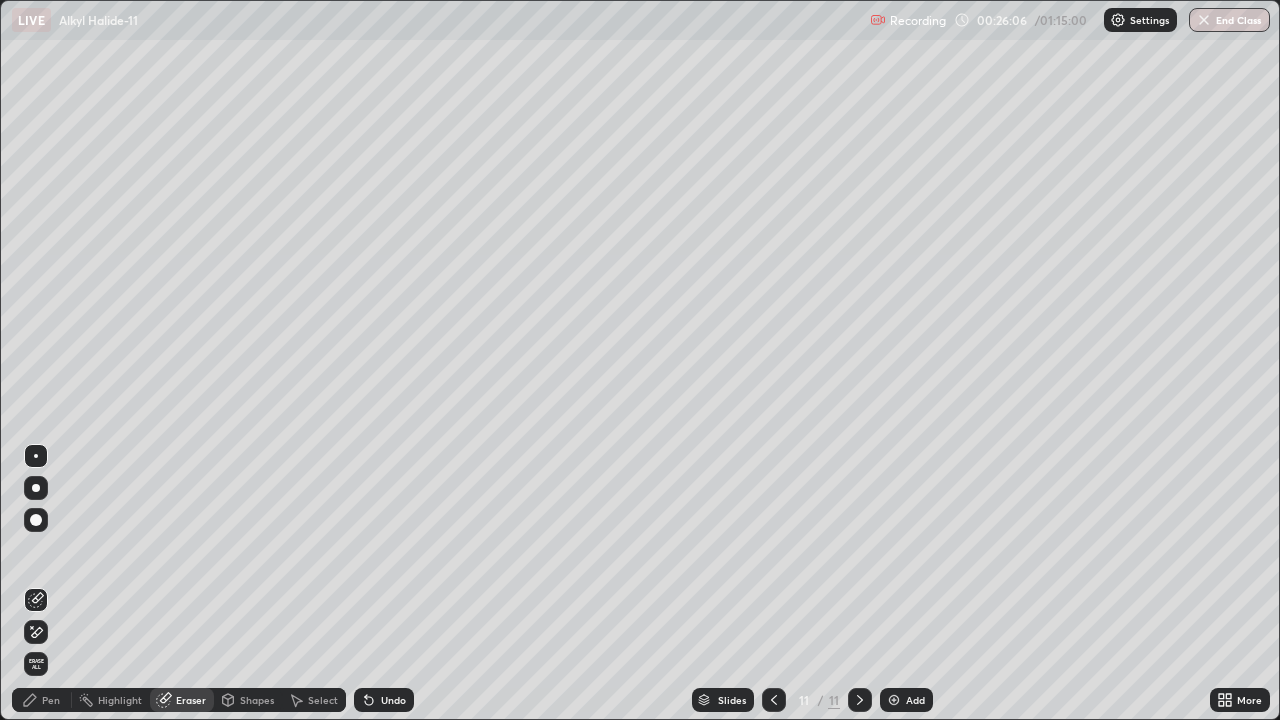 click on "Pen" at bounding box center [51, 700] 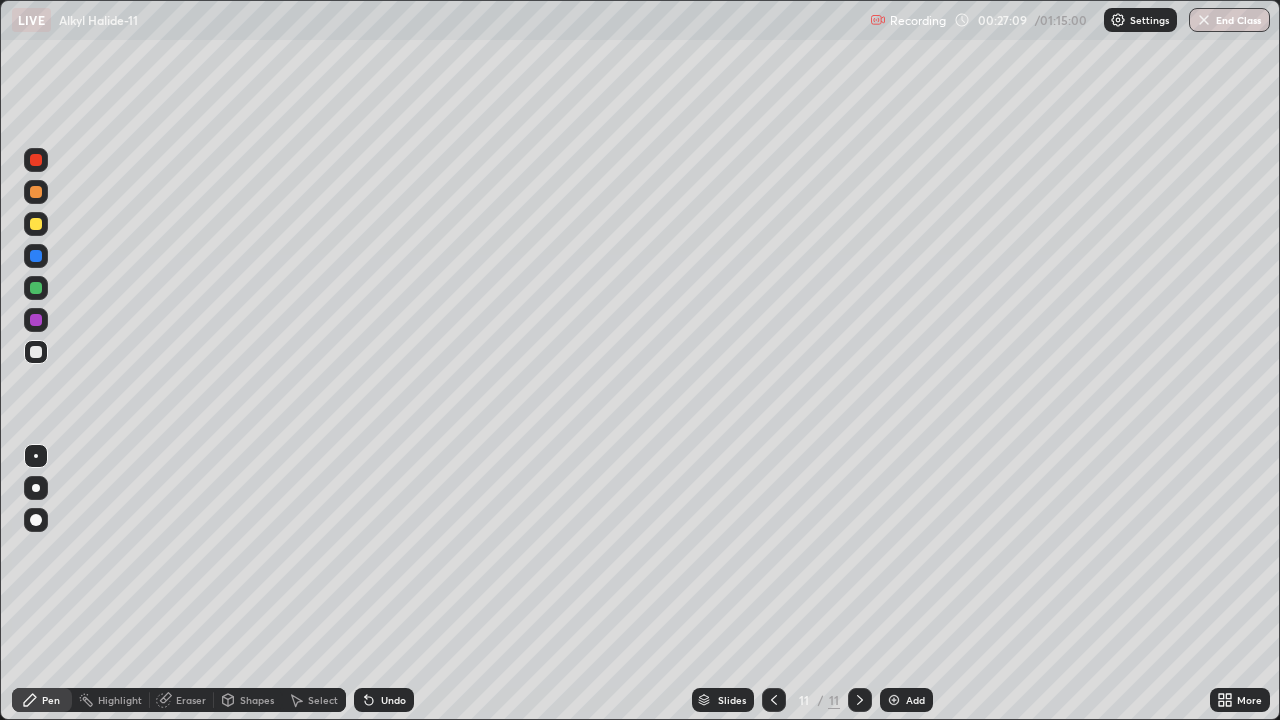 click on "Add" at bounding box center [915, 700] 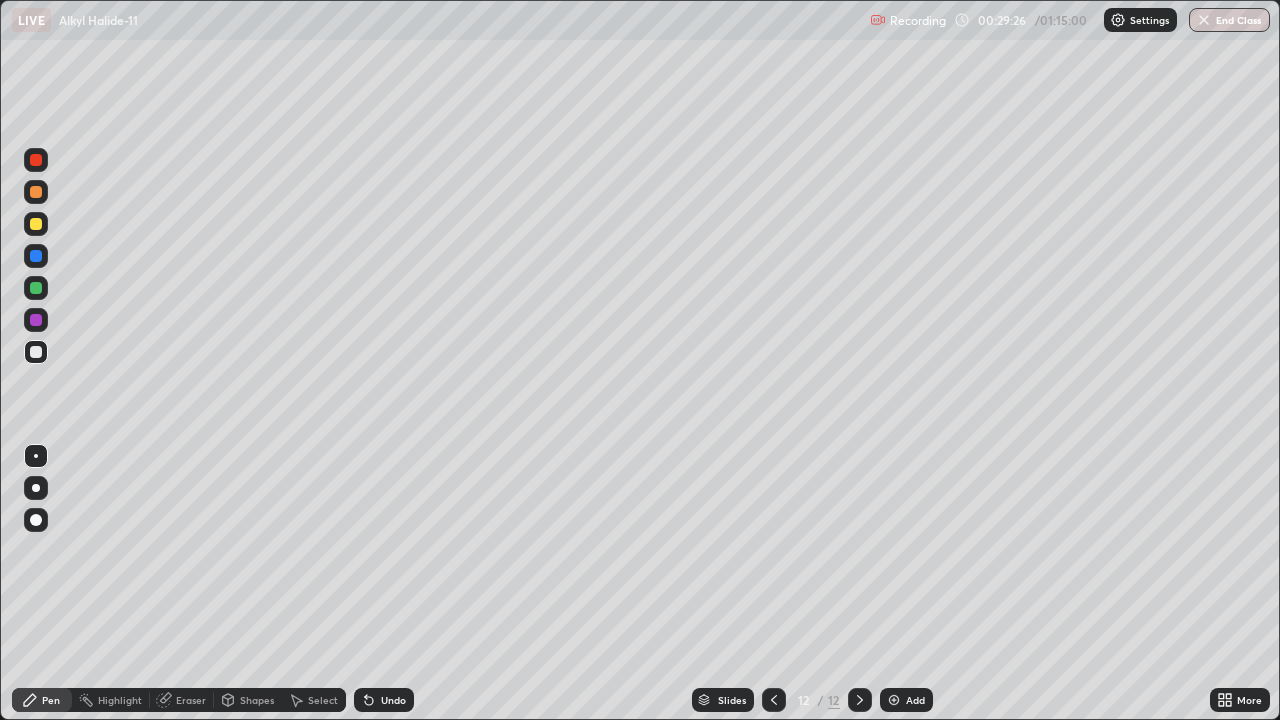 click on "Eraser" at bounding box center [191, 700] 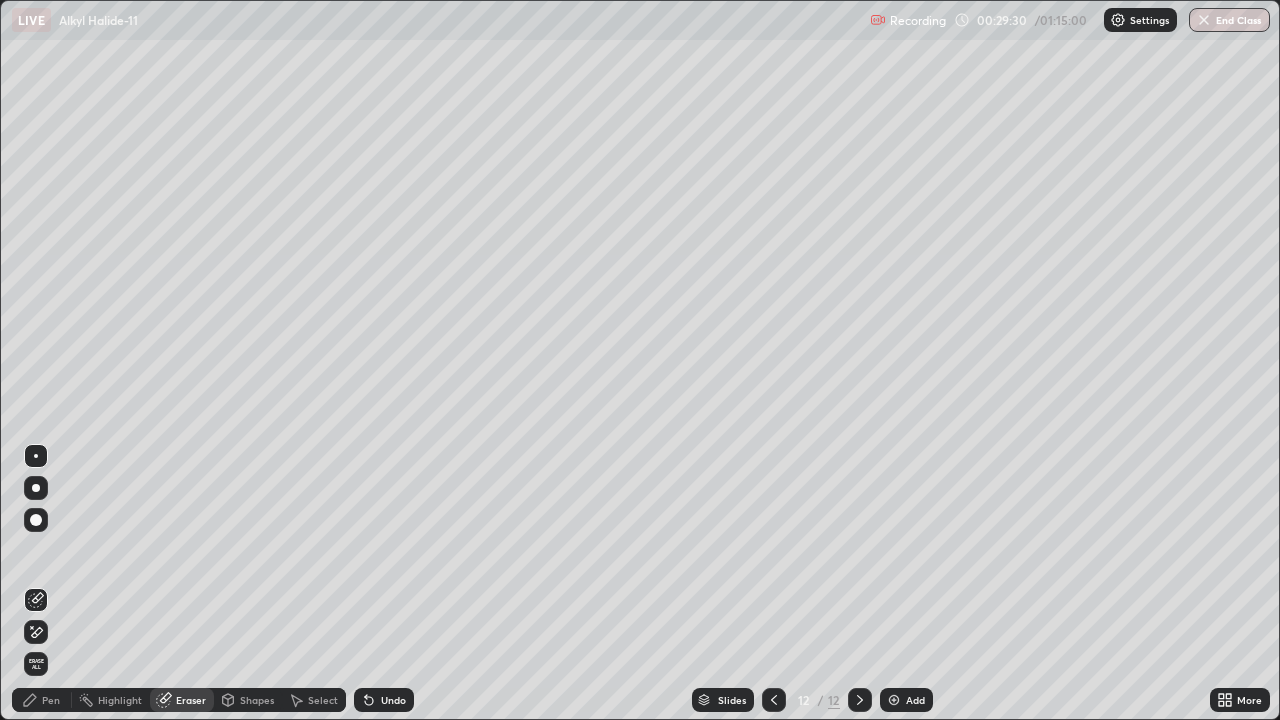 click on "Pen" at bounding box center (51, 700) 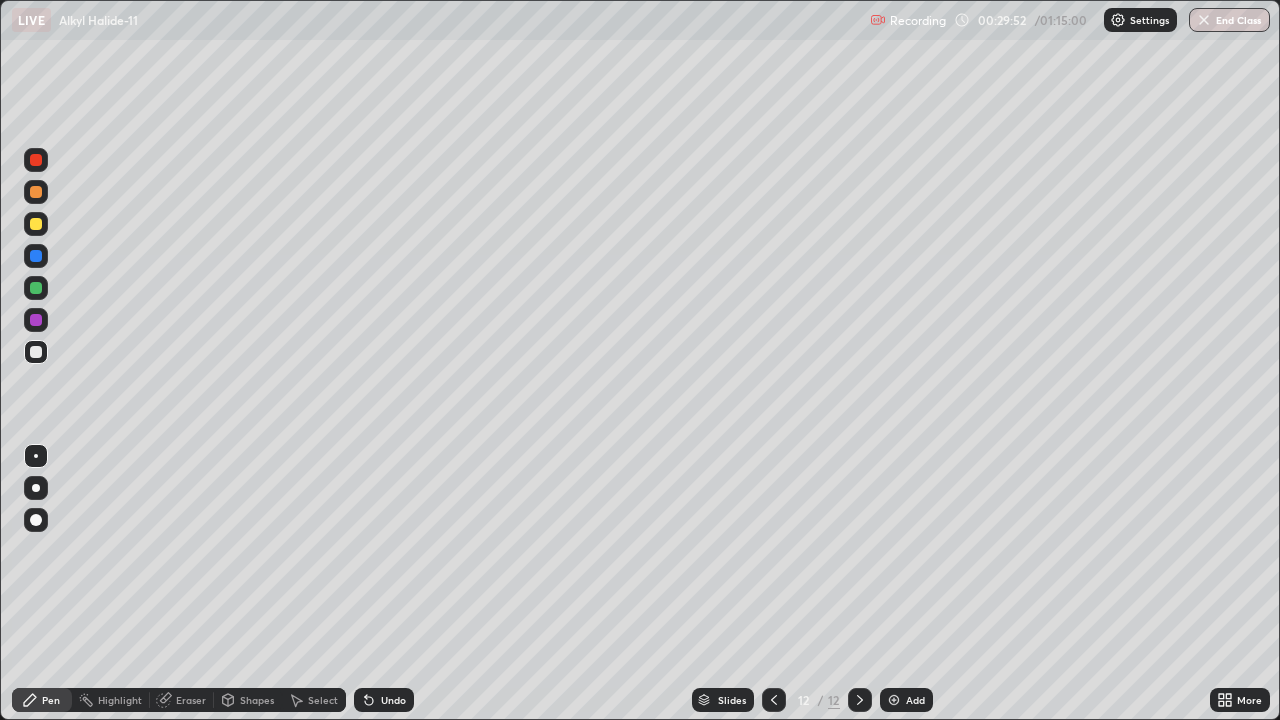 click on "Eraser" at bounding box center [191, 700] 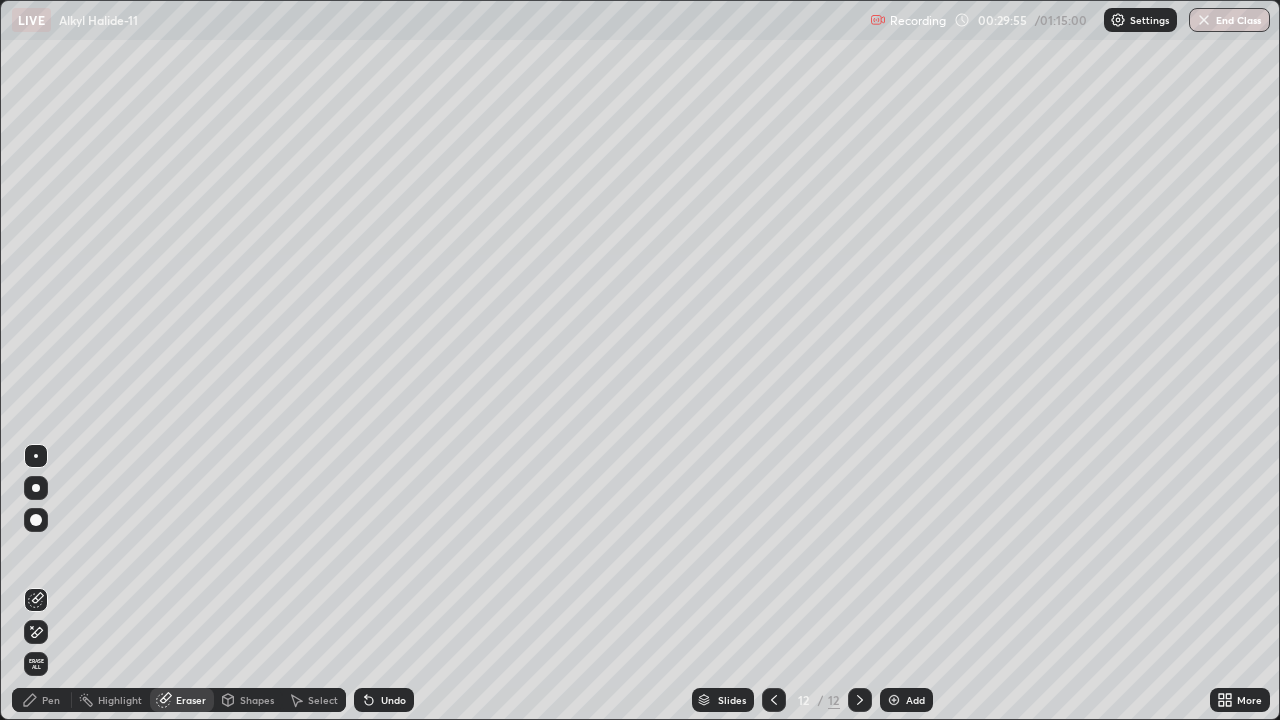 click on "Pen" at bounding box center [51, 700] 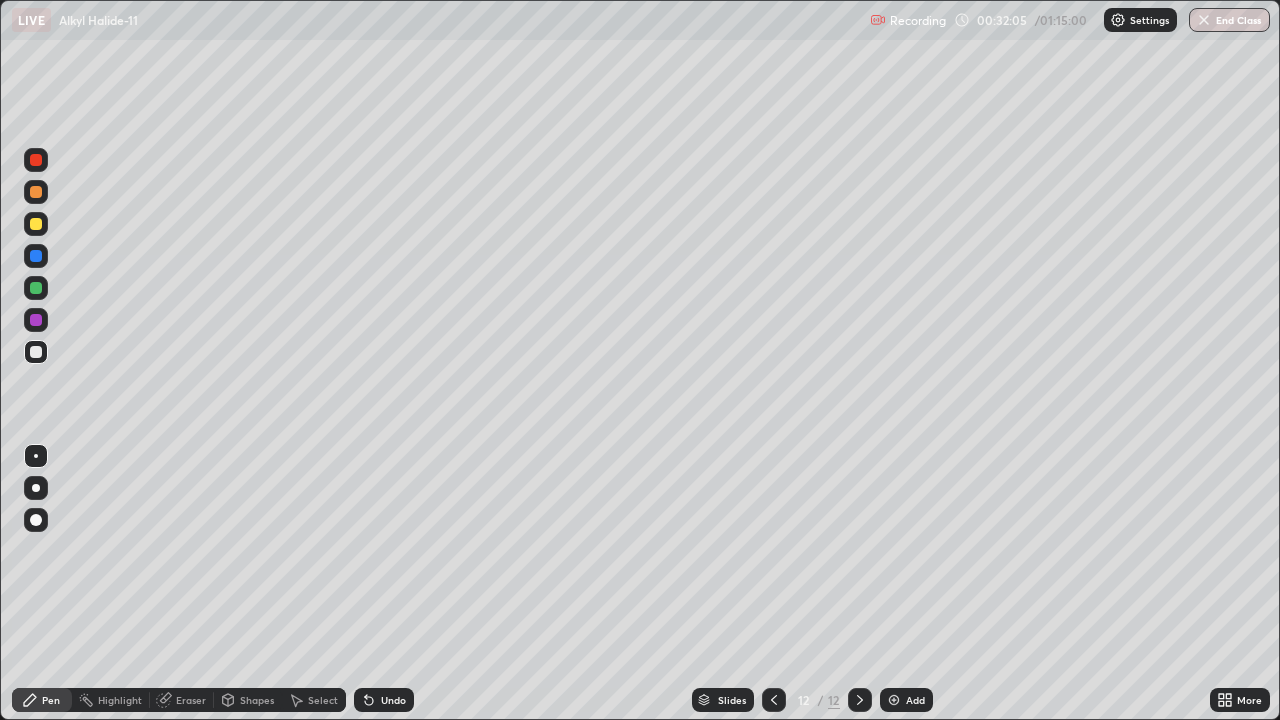 click on "Add" at bounding box center [915, 700] 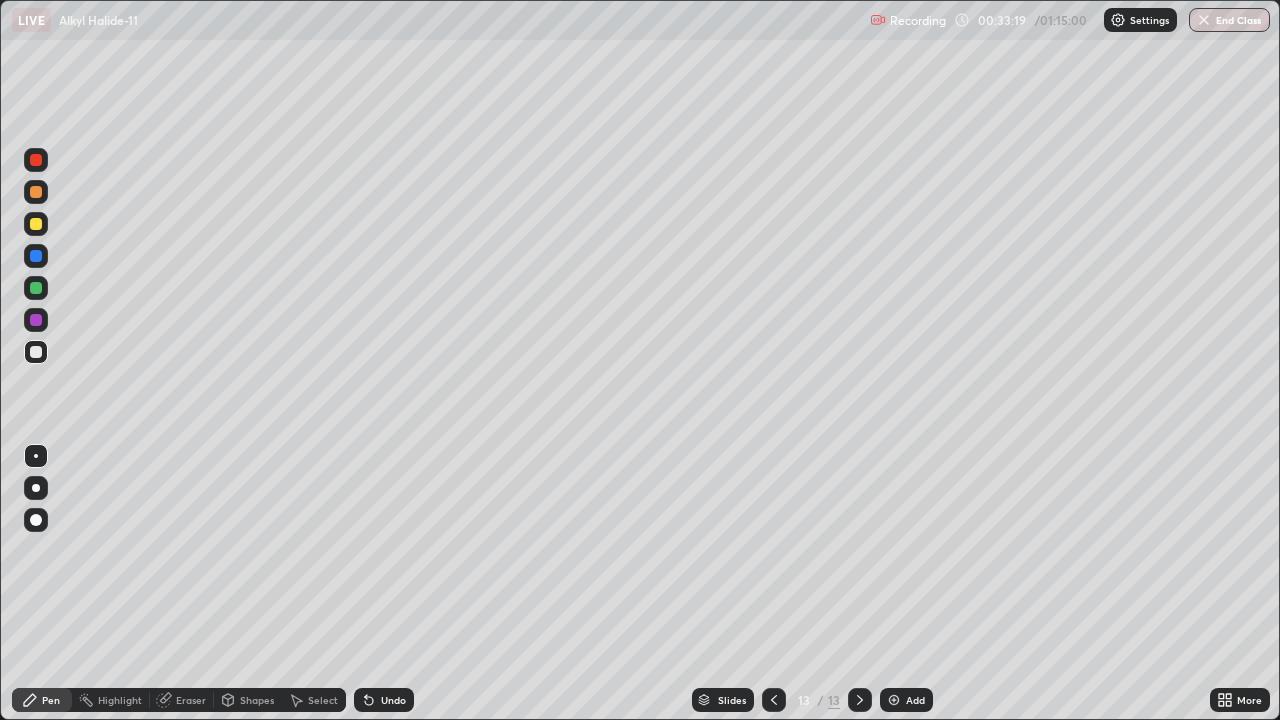click on "Shapes" at bounding box center [257, 700] 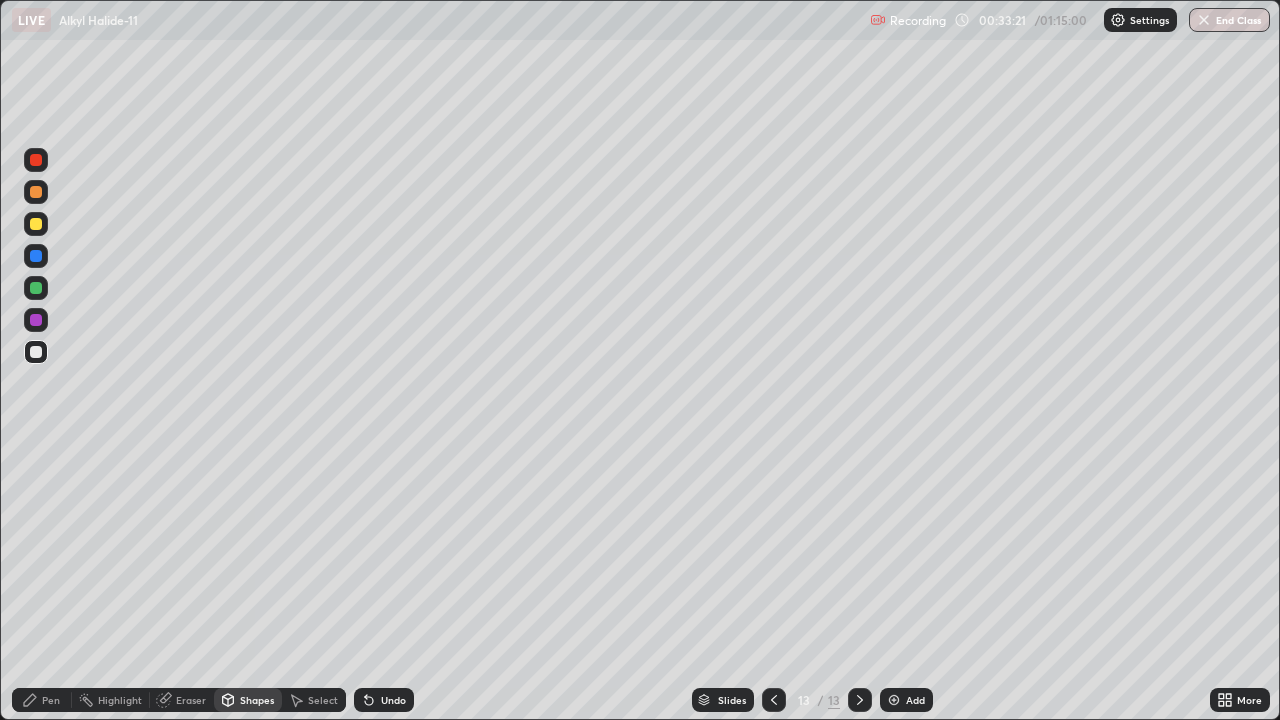 click on "Eraser" at bounding box center (182, 700) 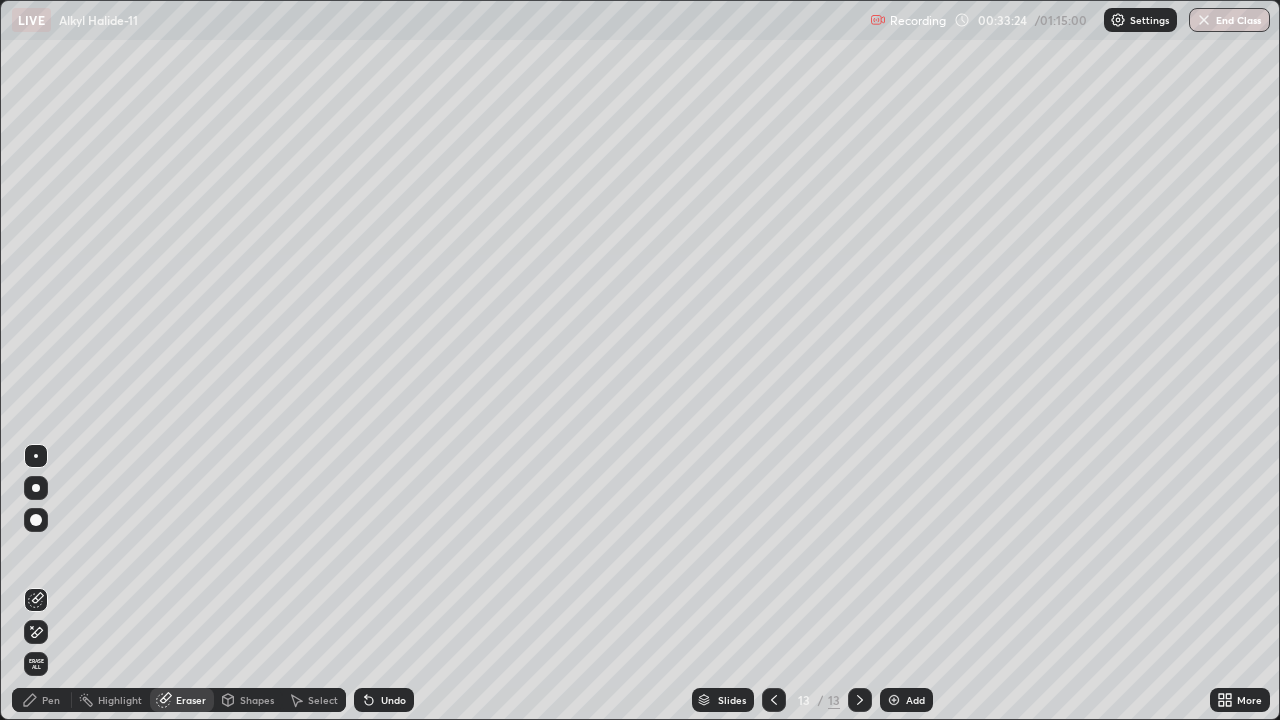 click on "Pen" at bounding box center (51, 700) 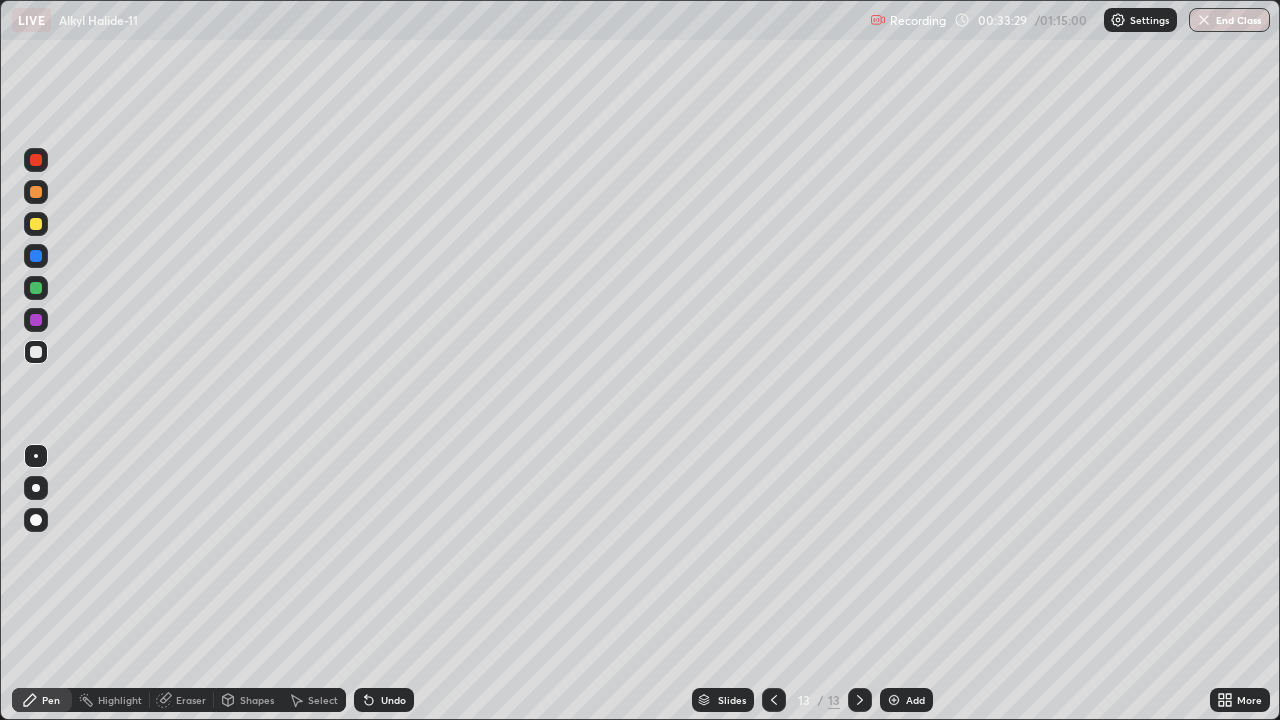 click on "Pen" at bounding box center [51, 700] 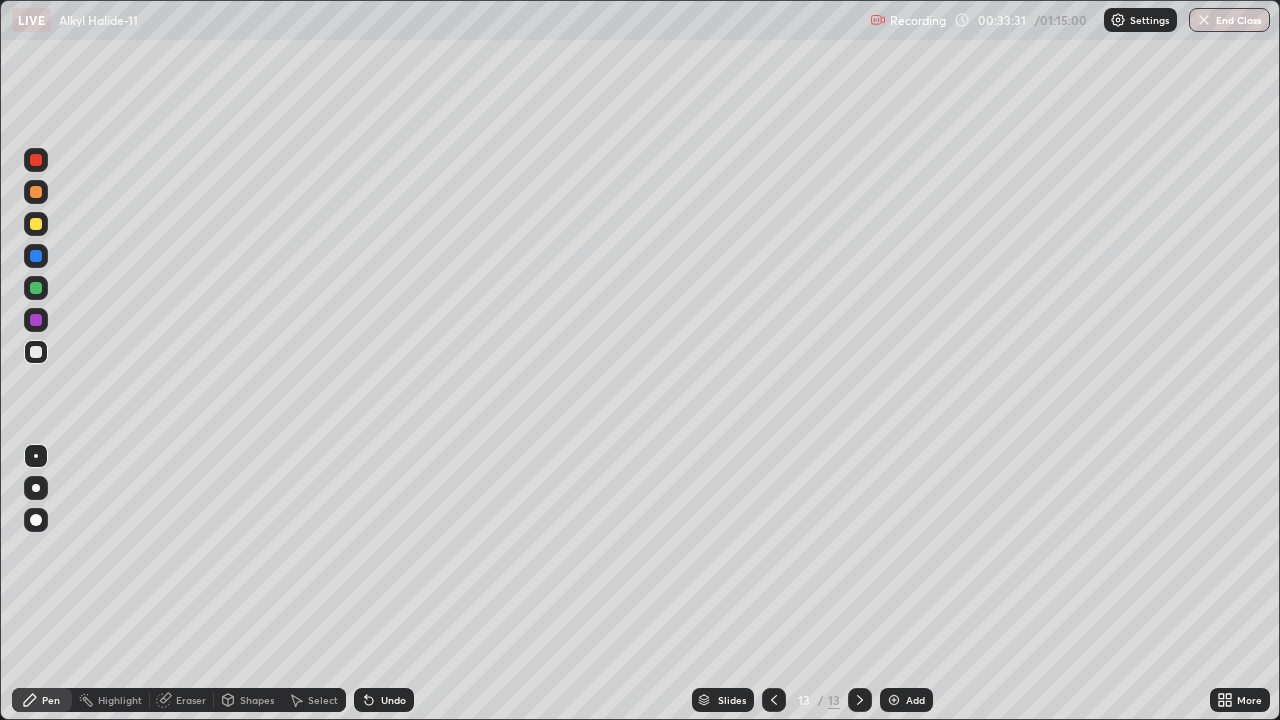 click on "Eraser" at bounding box center (191, 700) 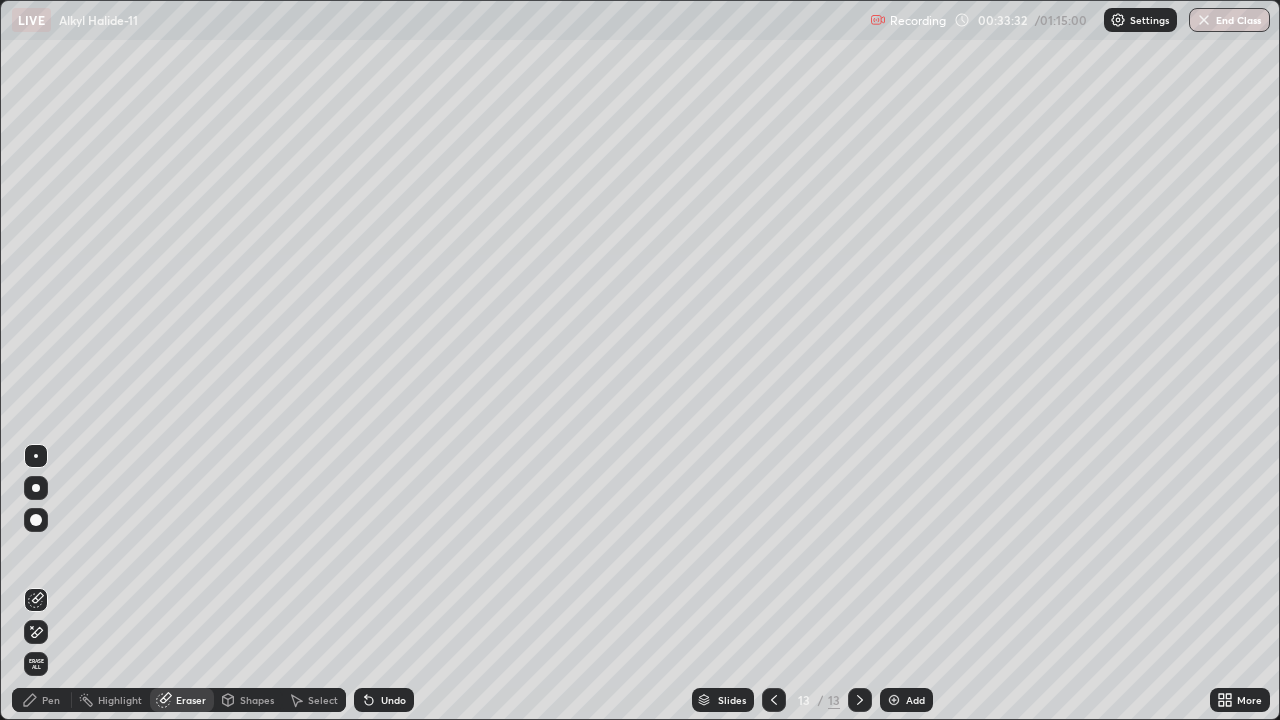 click on "Pen" at bounding box center (51, 700) 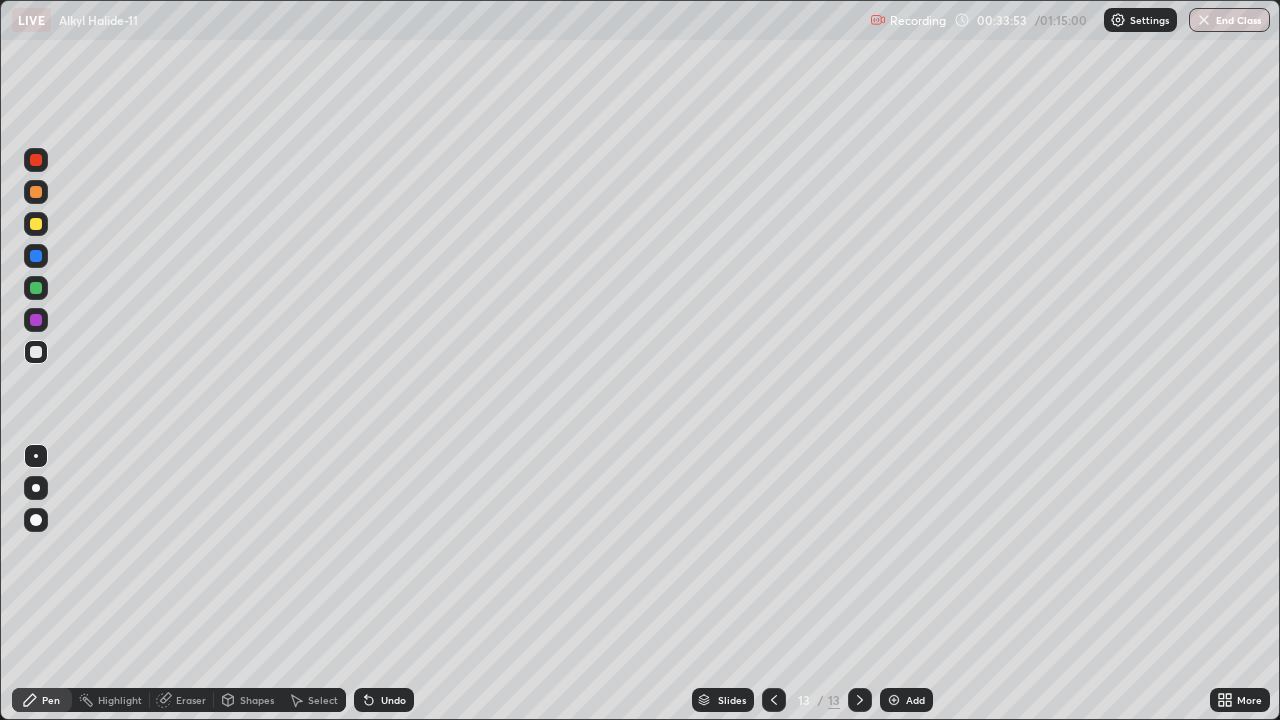click on "Pen" at bounding box center (51, 700) 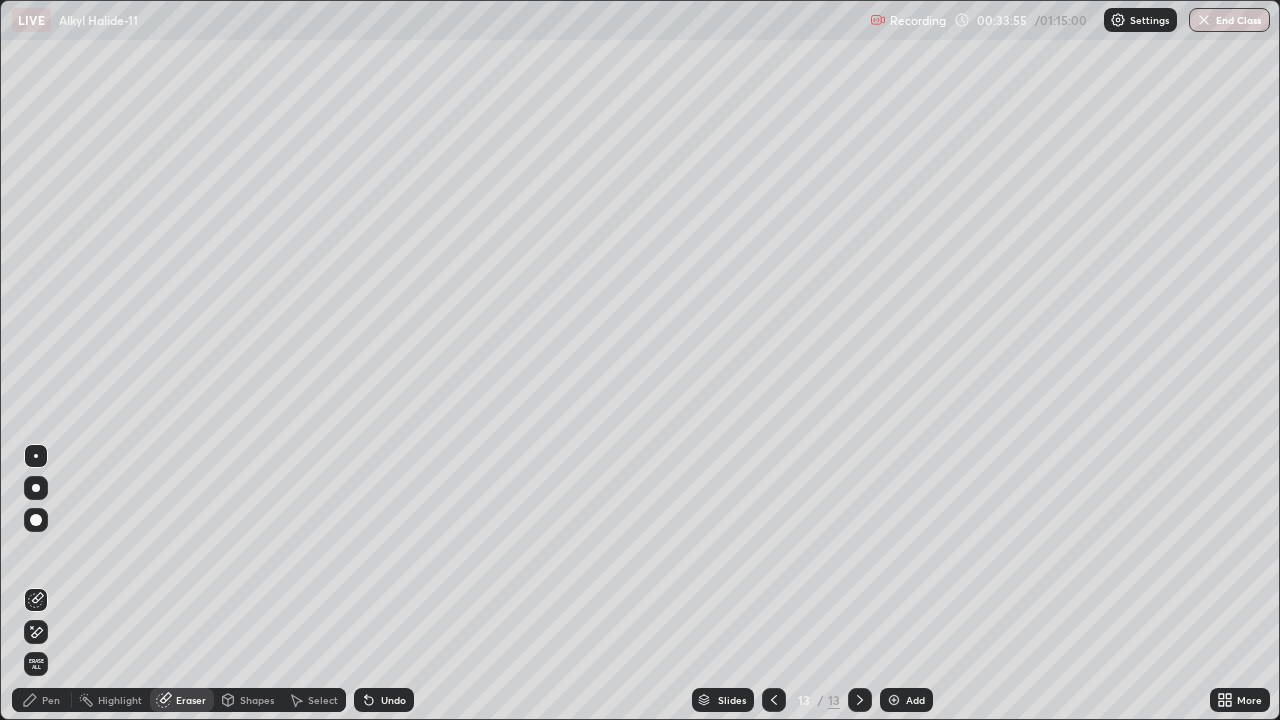 click on "Pen" at bounding box center (51, 700) 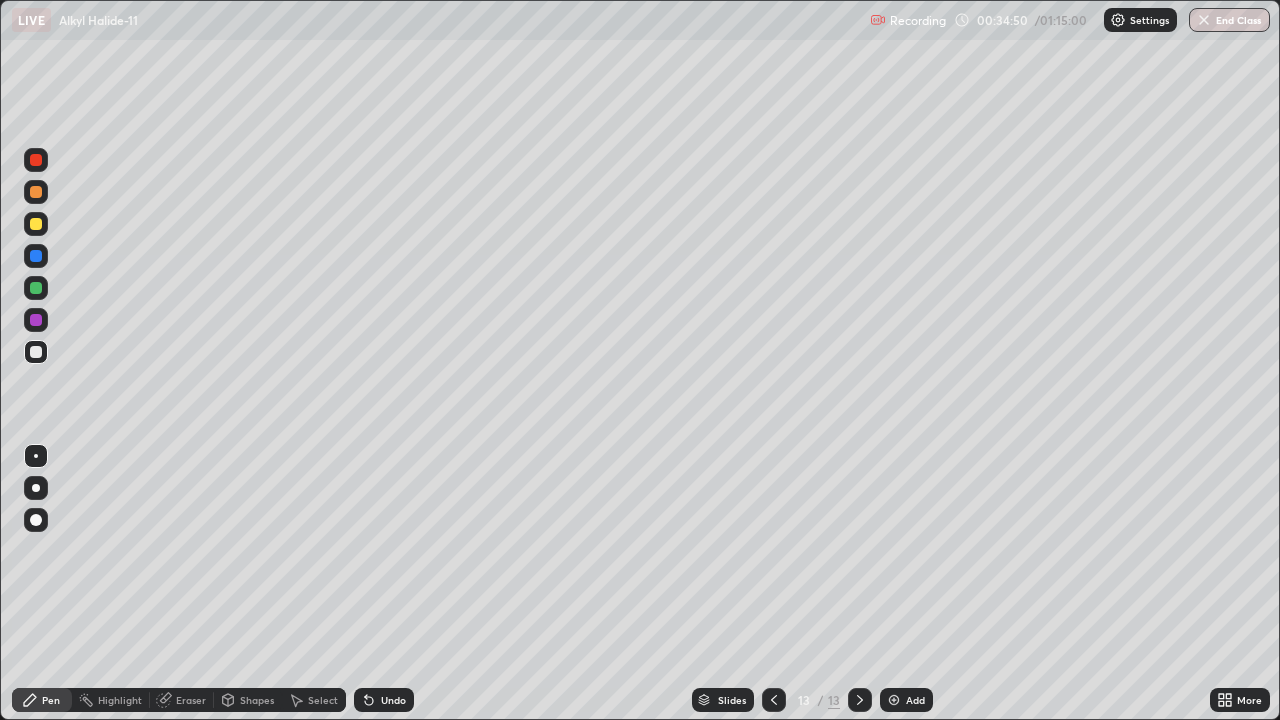 click on "Eraser" at bounding box center (191, 700) 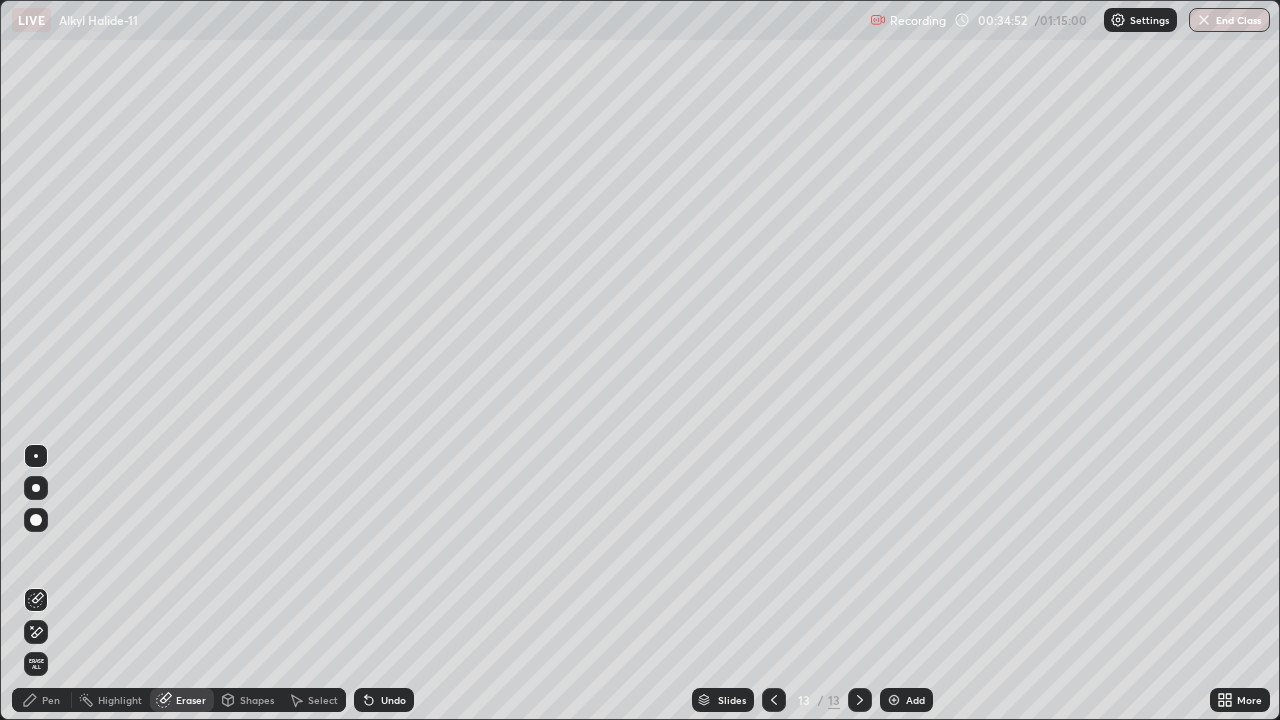 click on "Pen" at bounding box center (51, 700) 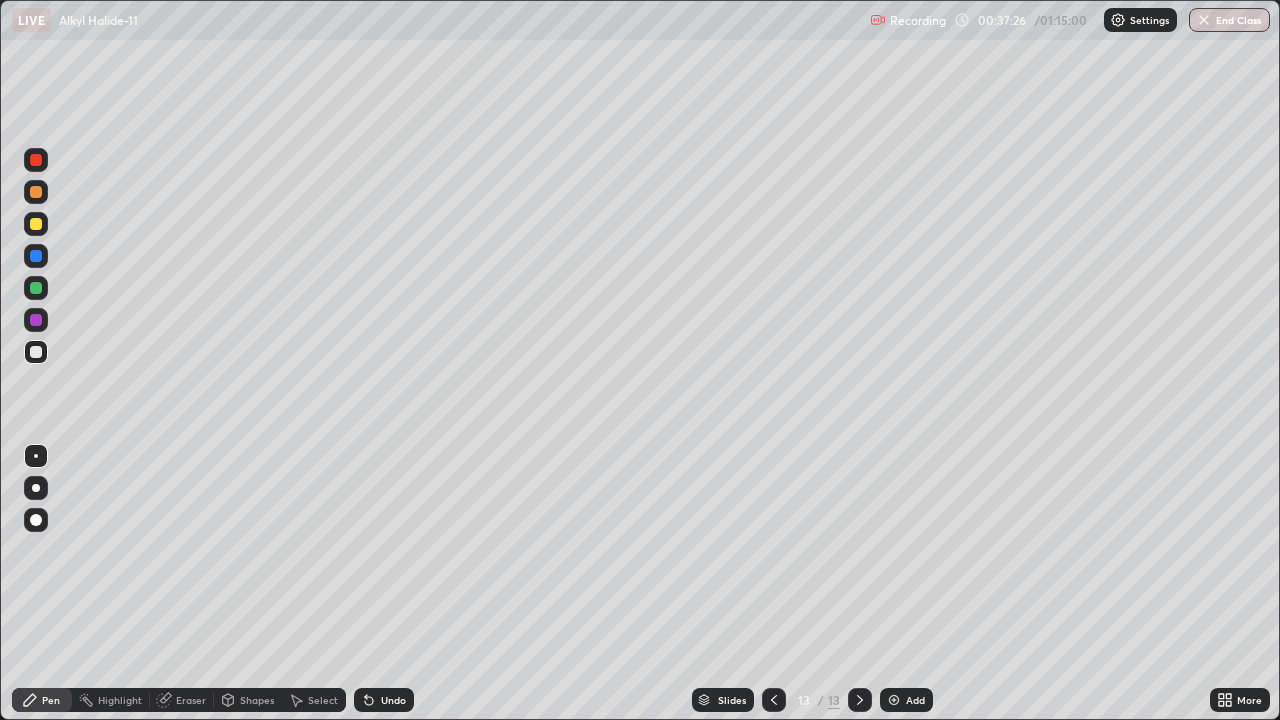 click on "Add" at bounding box center [906, 700] 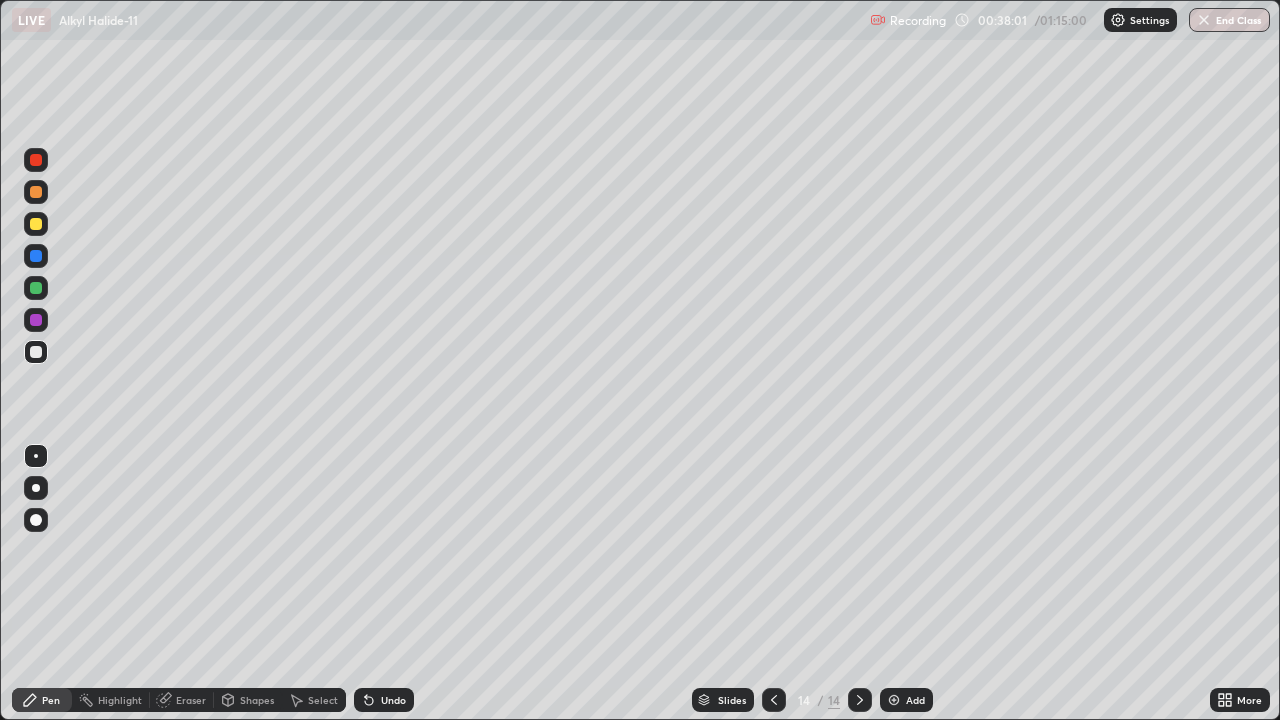 click on "Eraser" at bounding box center (191, 700) 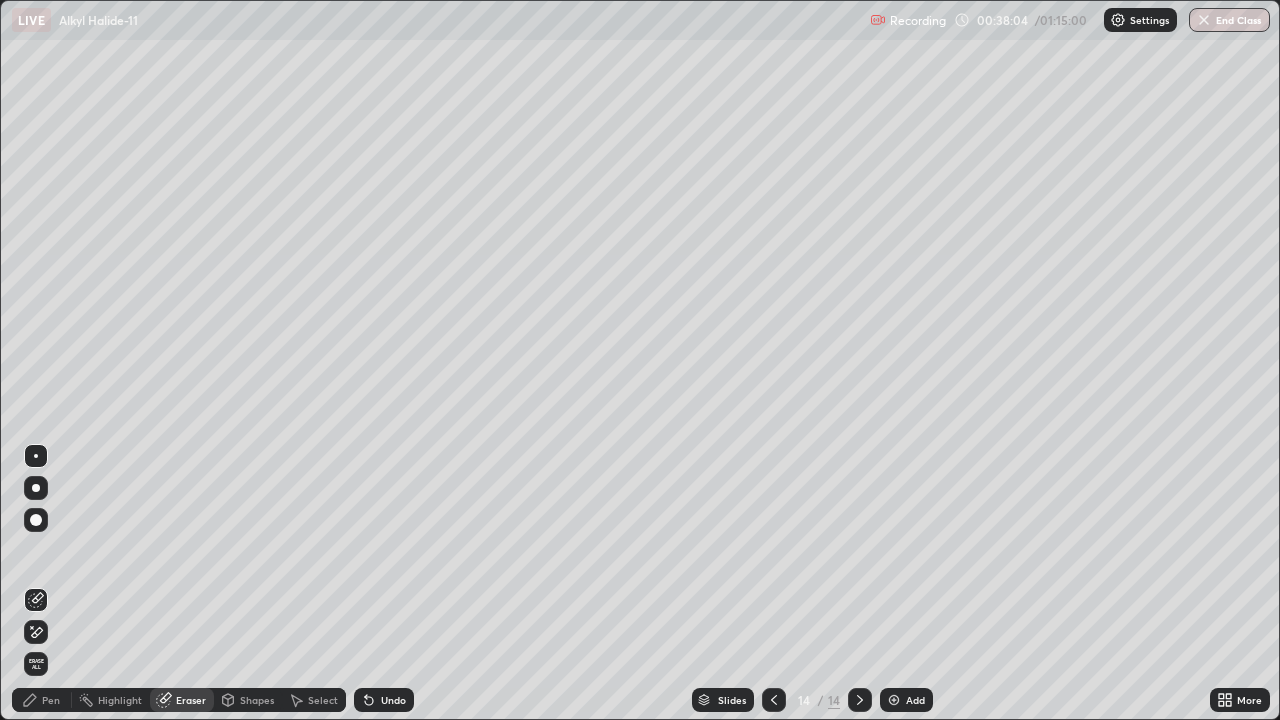 click on "Pen" at bounding box center (51, 700) 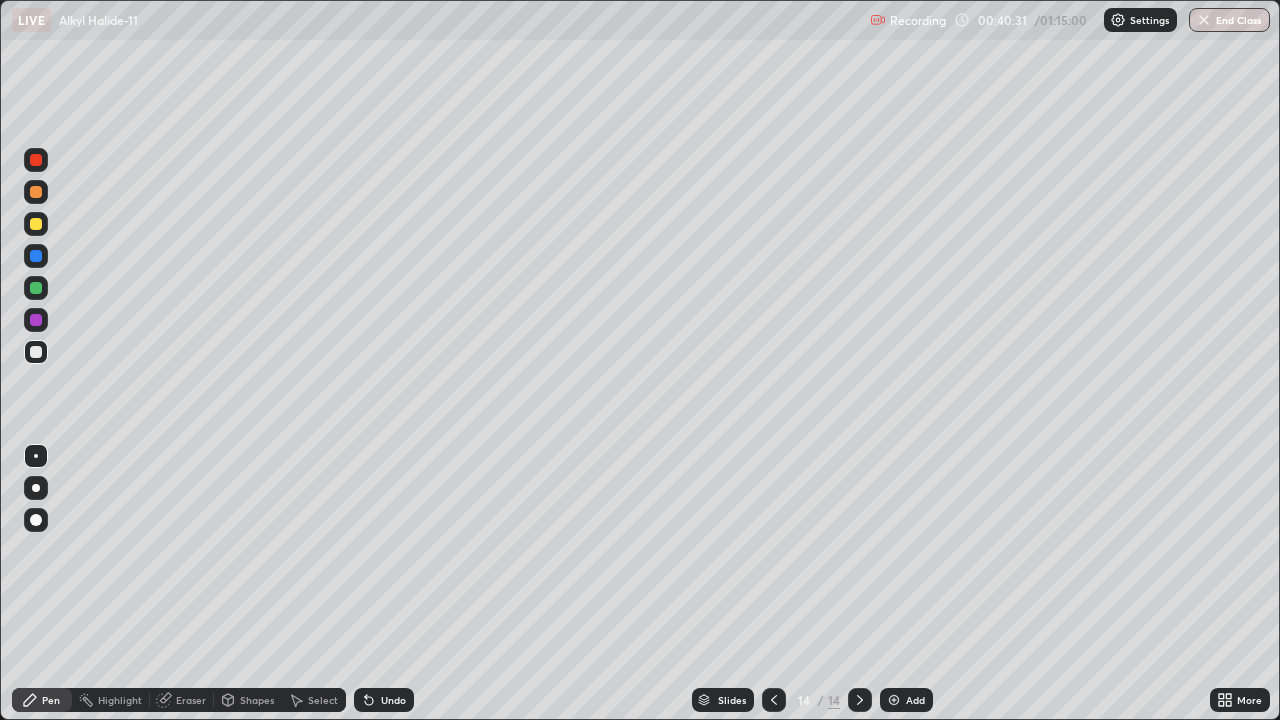 click on "Add" at bounding box center (915, 700) 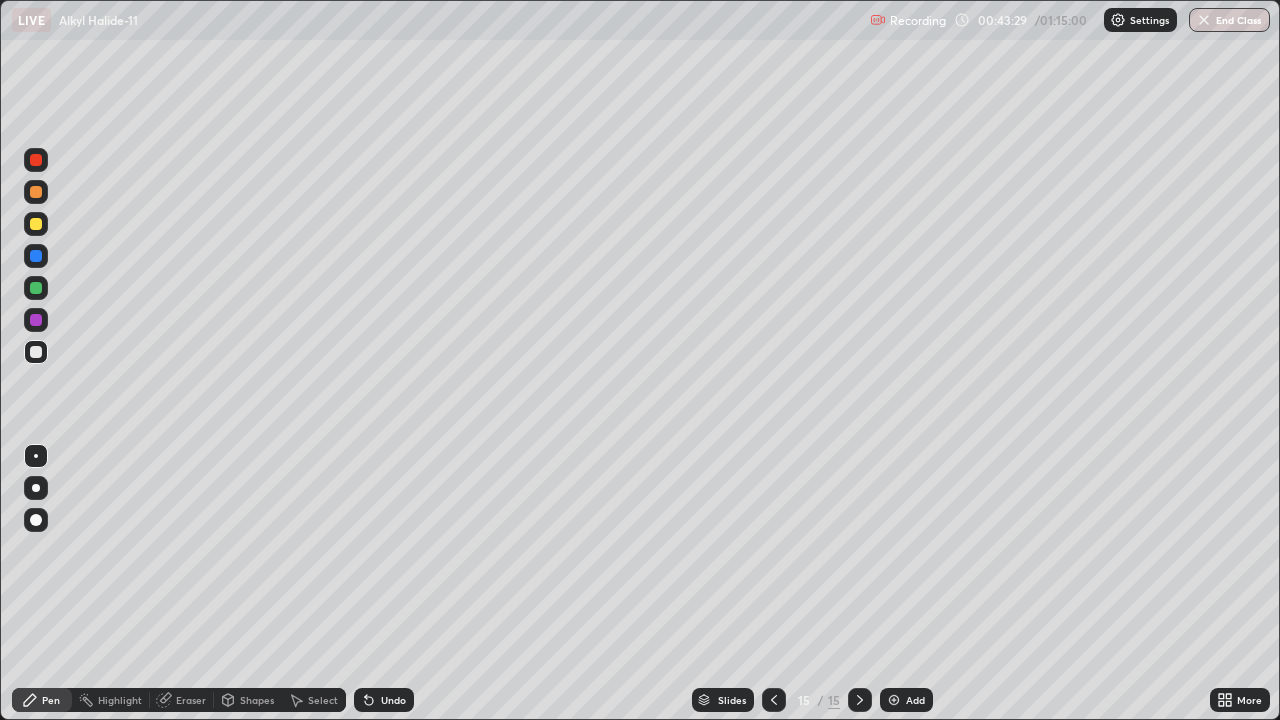 click on "Add" at bounding box center [915, 700] 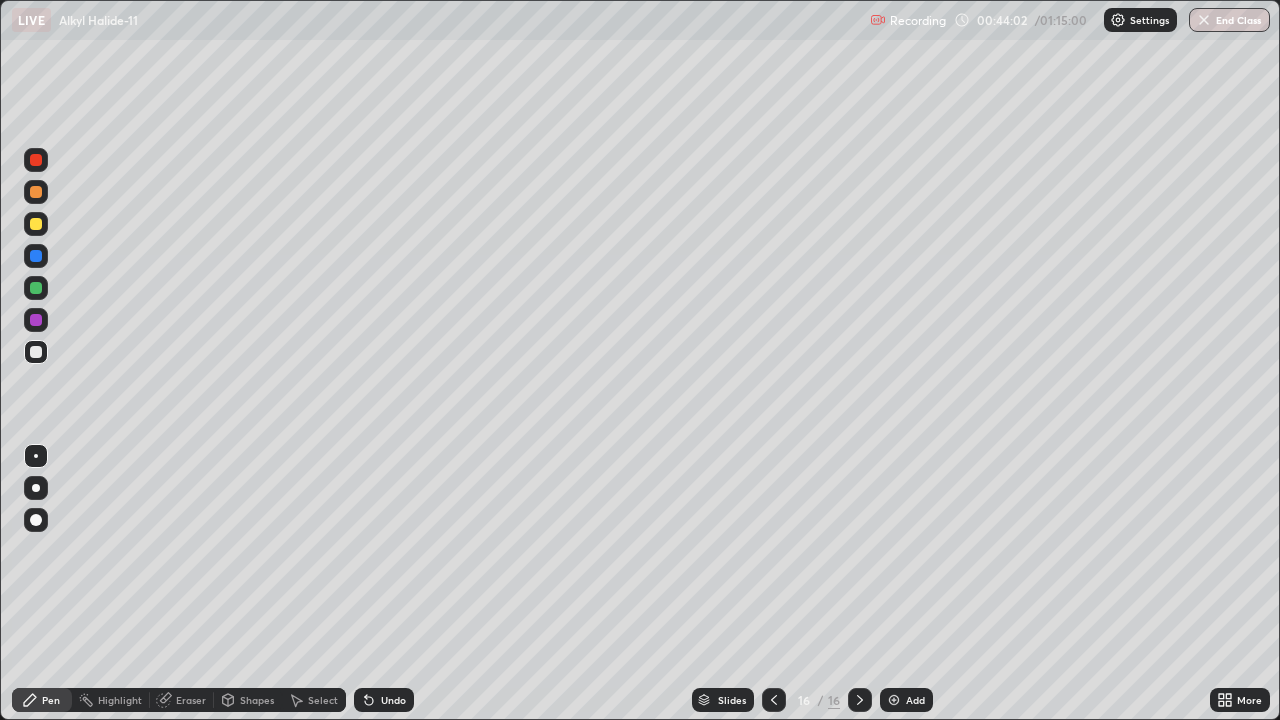 click on "Eraser" at bounding box center (191, 700) 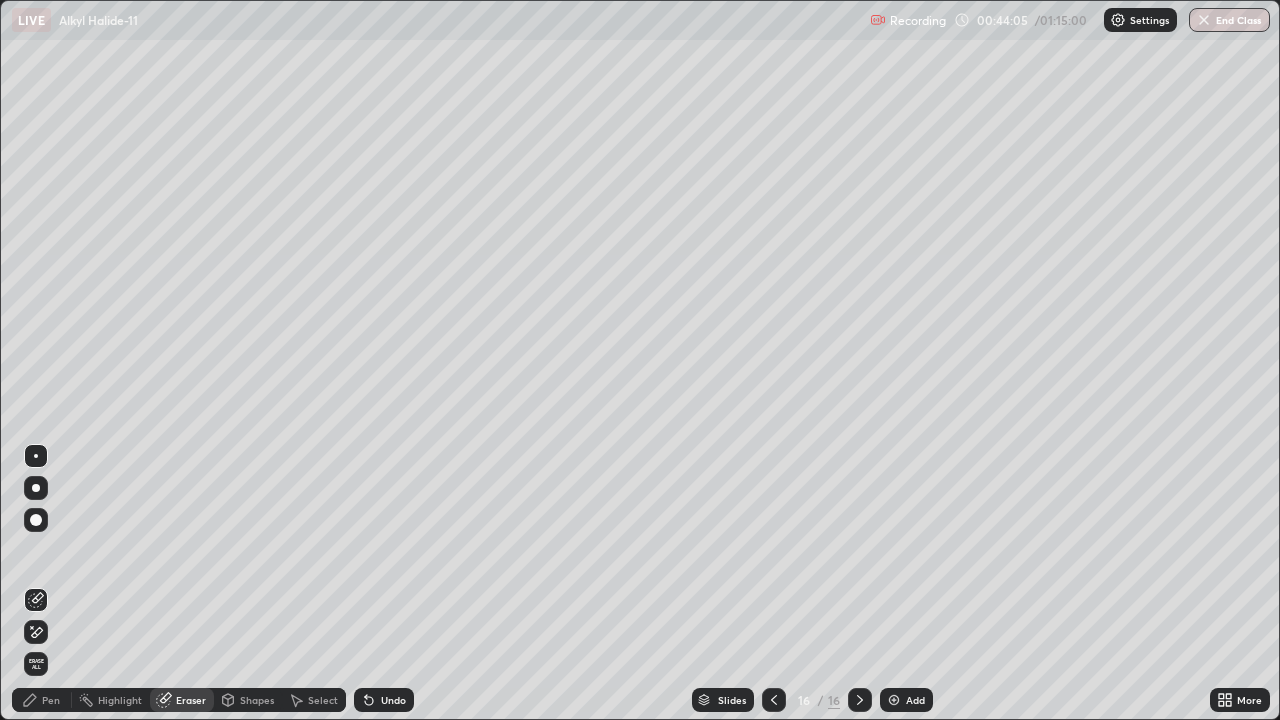 click on "Pen" at bounding box center [51, 700] 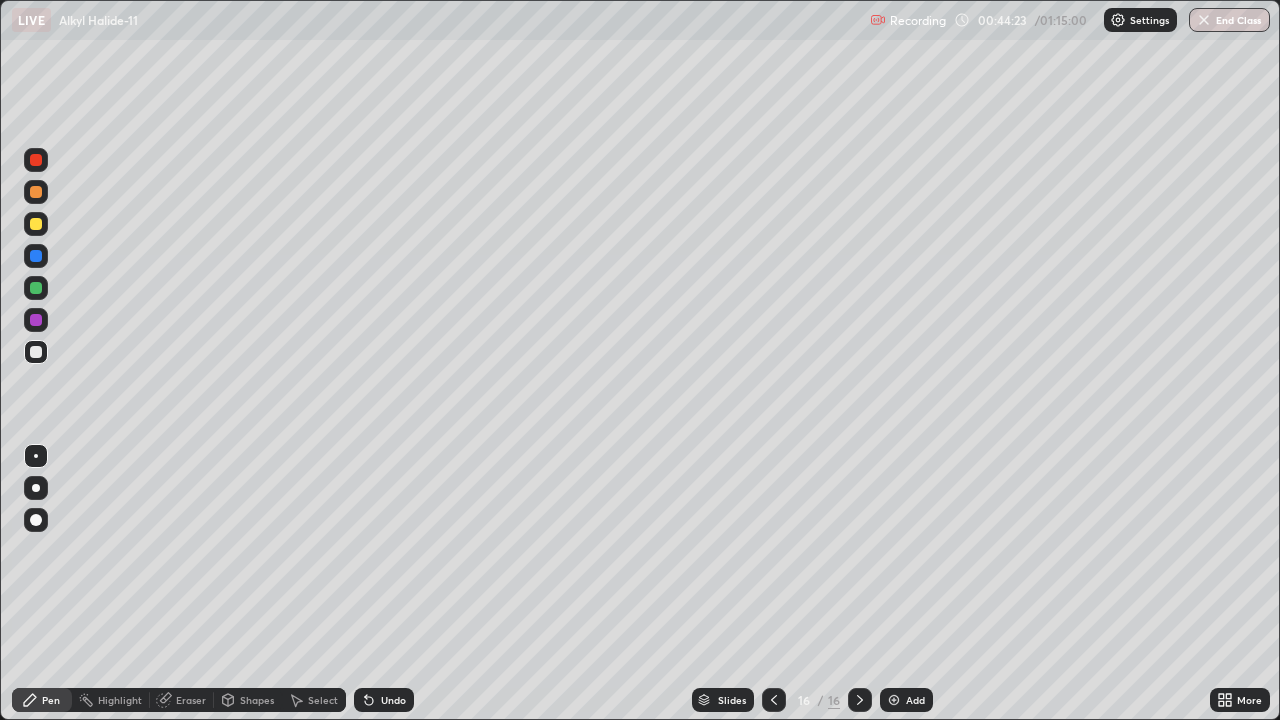 click on "Eraser" at bounding box center [191, 700] 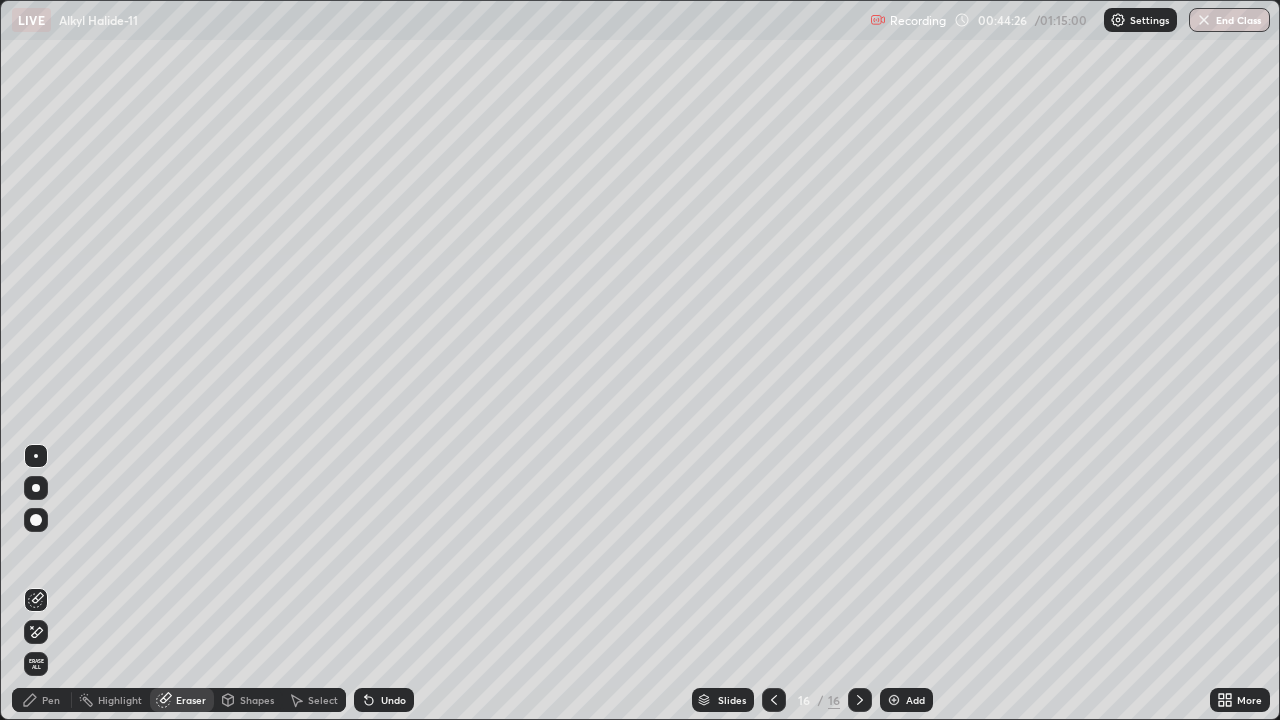 click on "Pen" at bounding box center (51, 700) 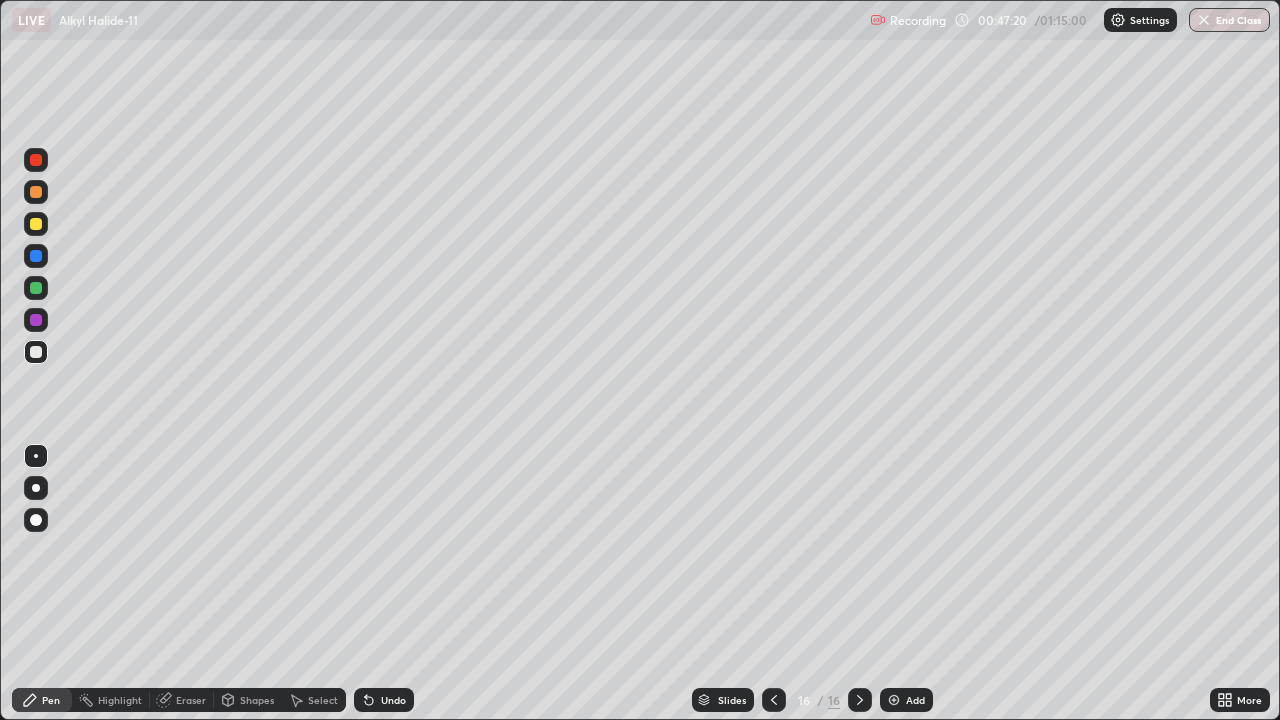 click on "Add" at bounding box center [915, 700] 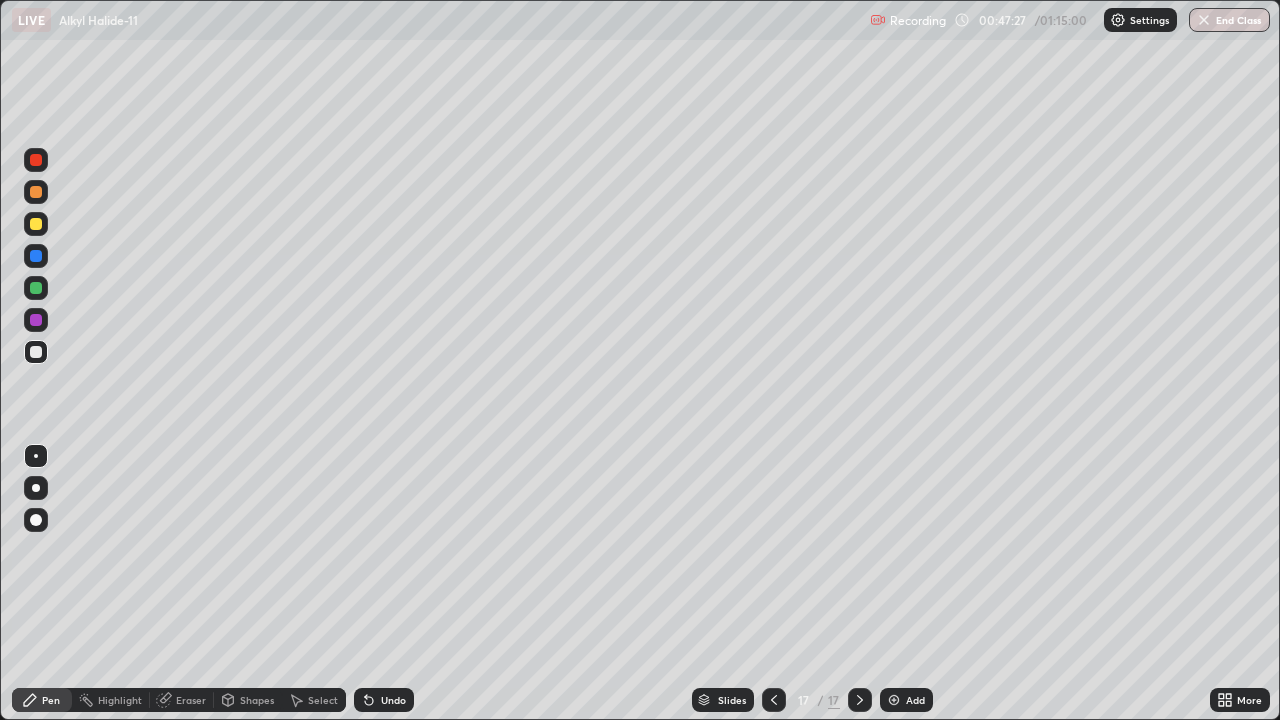 click on "Eraser" at bounding box center (182, 700) 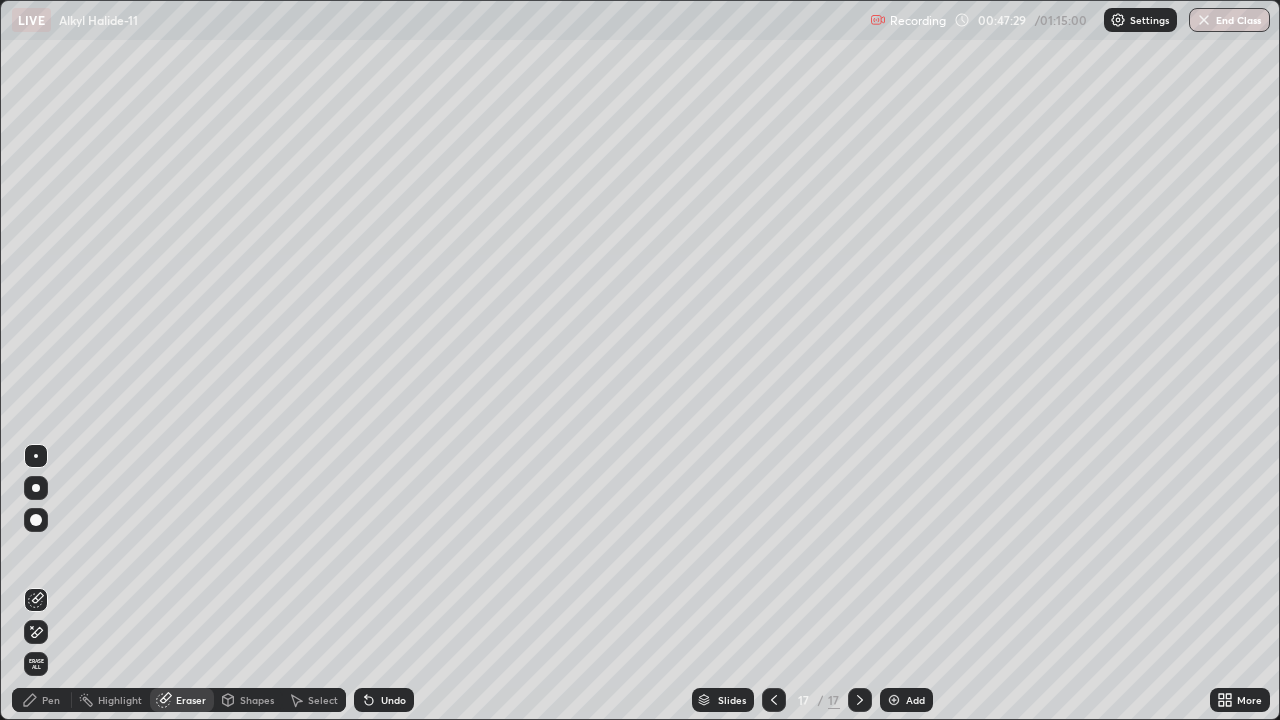click on "Pen" at bounding box center (51, 700) 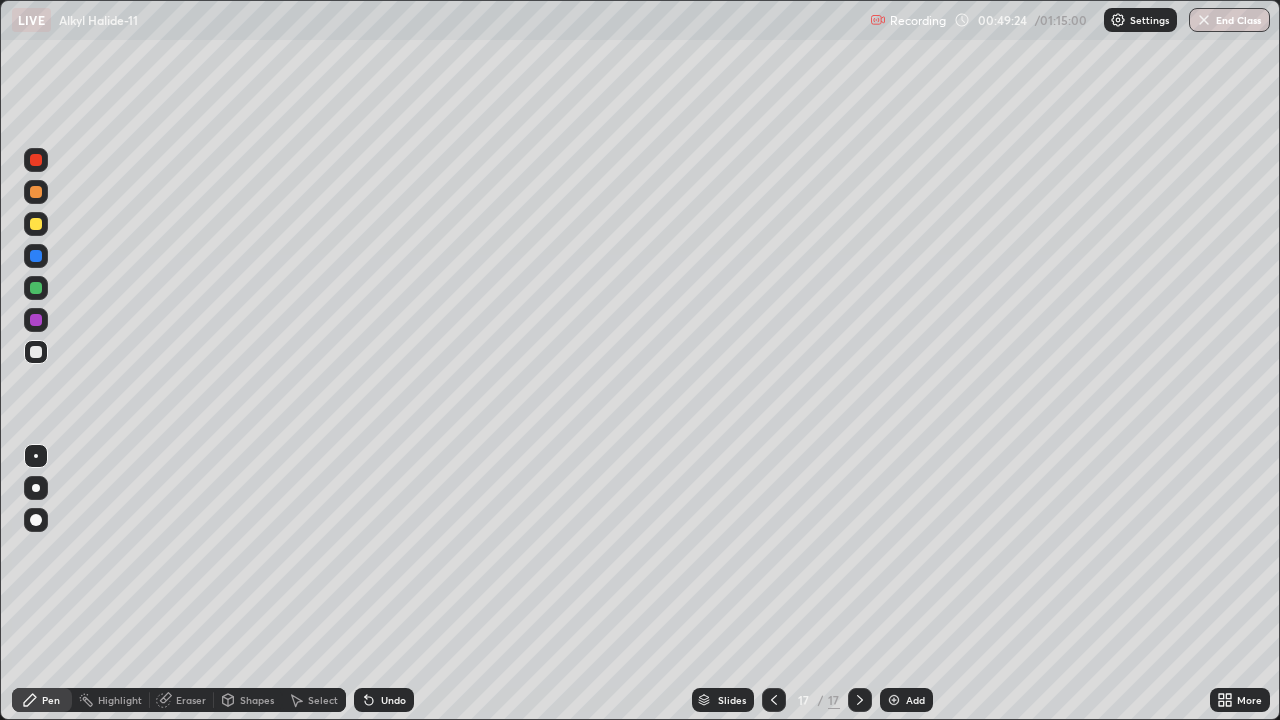 click on "Add" at bounding box center [915, 700] 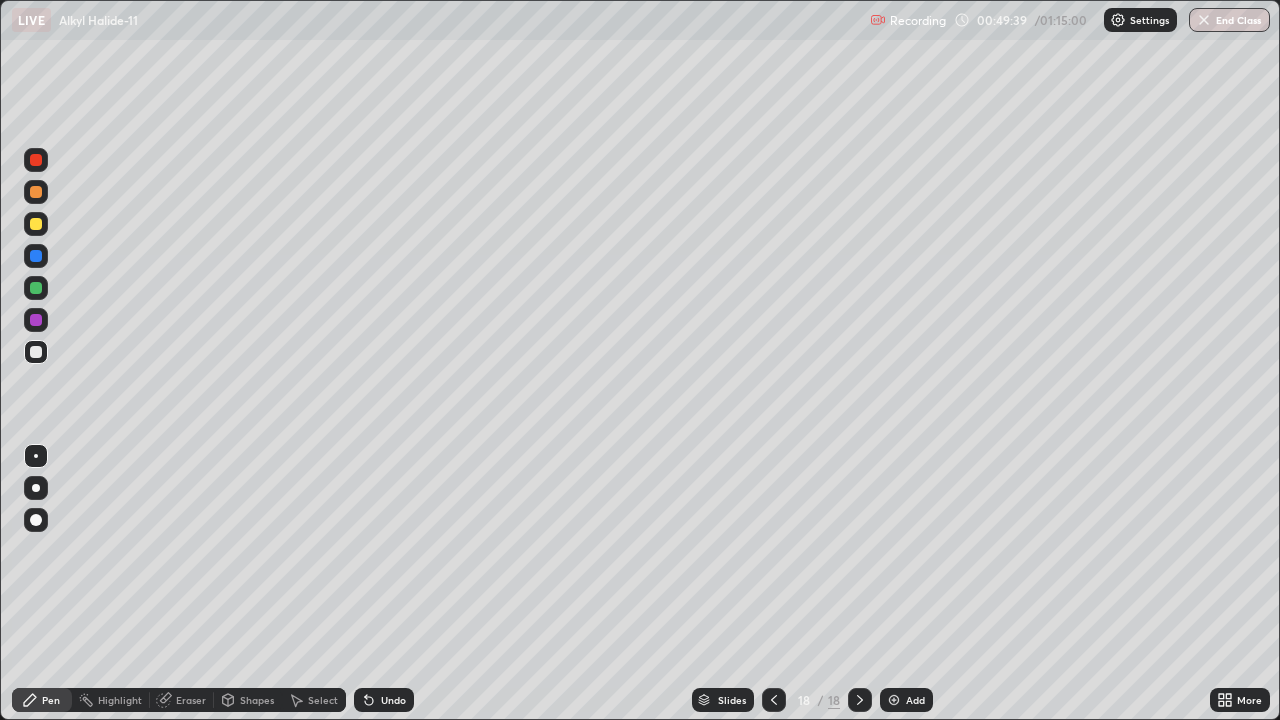 click on "Eraser" at bounding box center [191, 700] 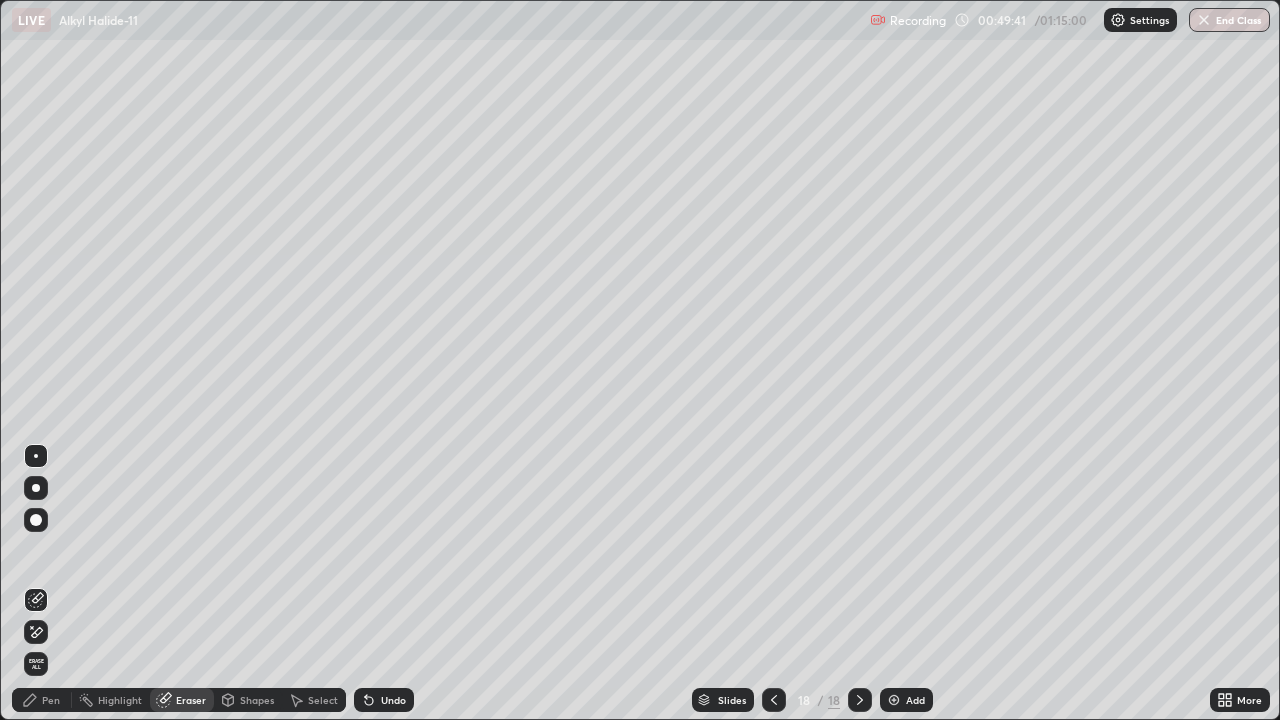 click on "Pen" at bounding box center (51, 700) 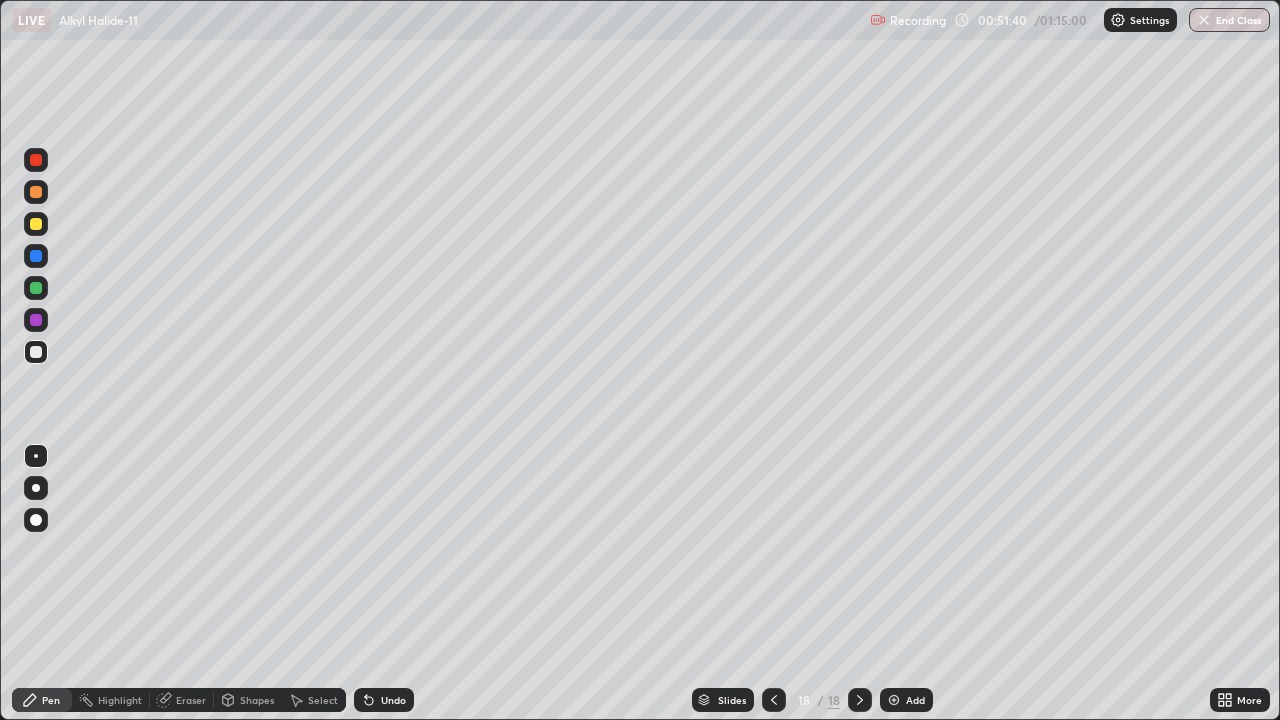 click on "Add" at bounding box center [906, 700] 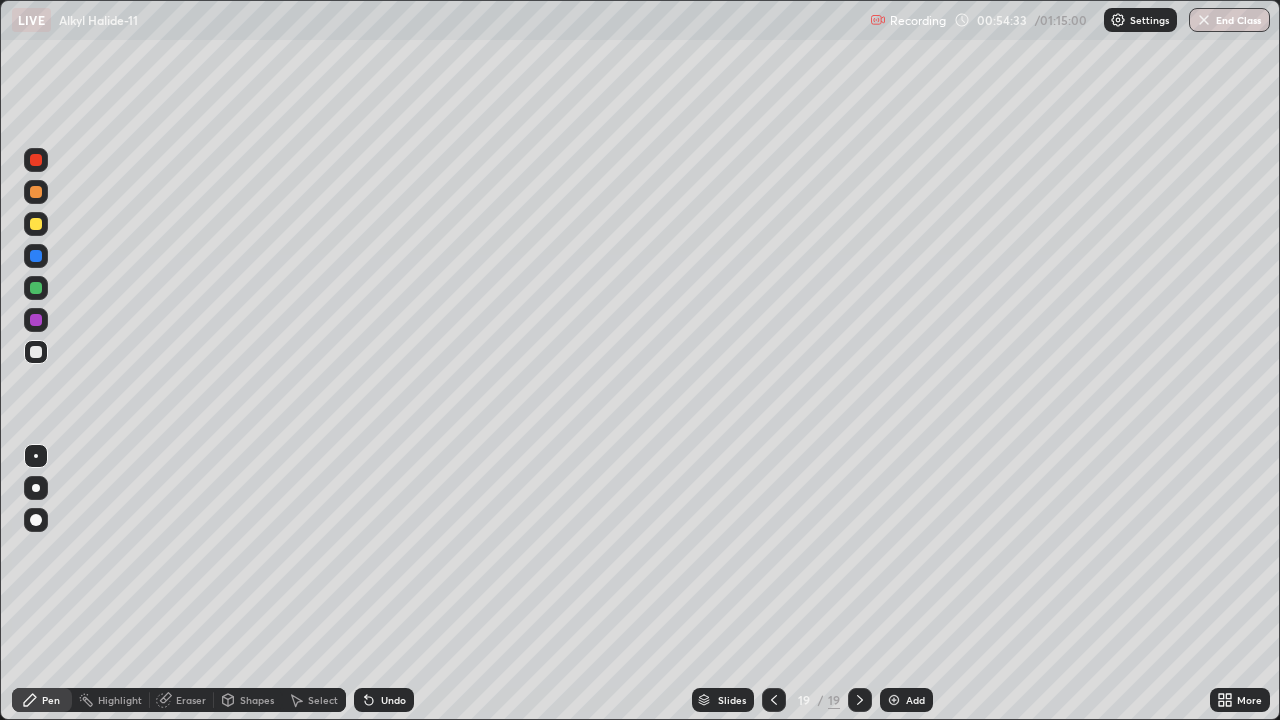 click on "Add" at bounding box center [906, 700] 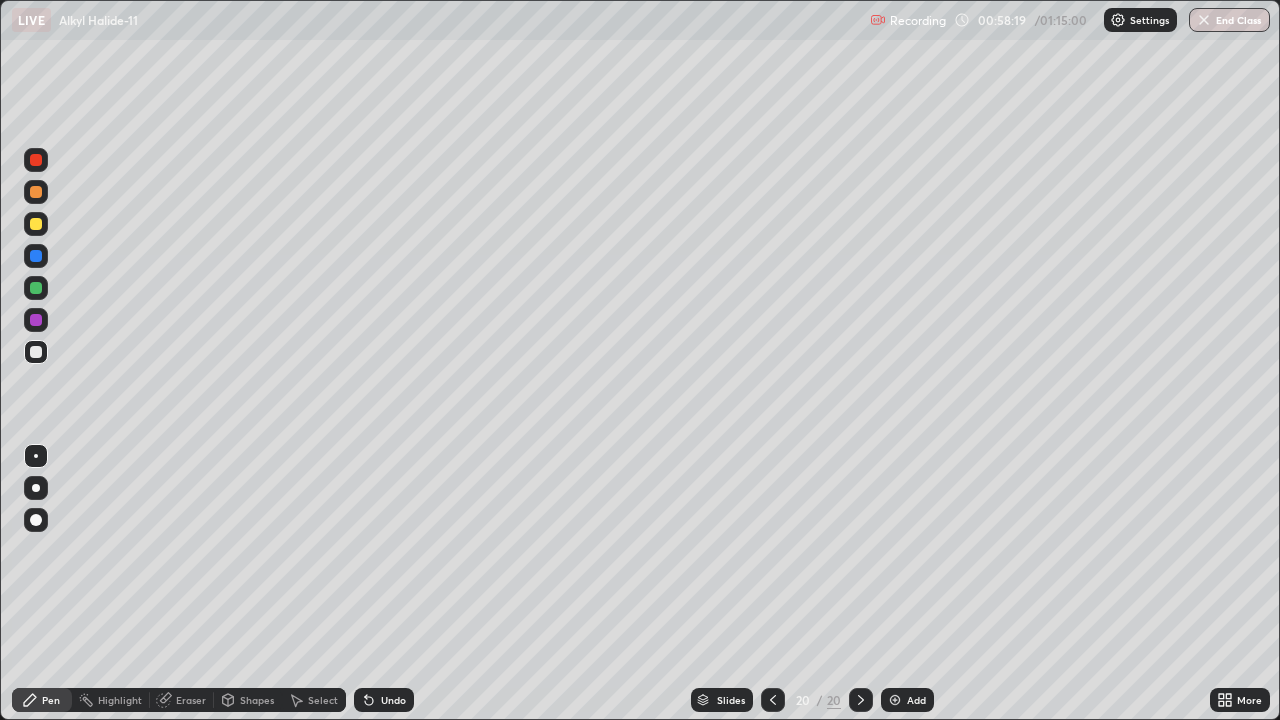 click on "Add" at bounding box center (916, 700) 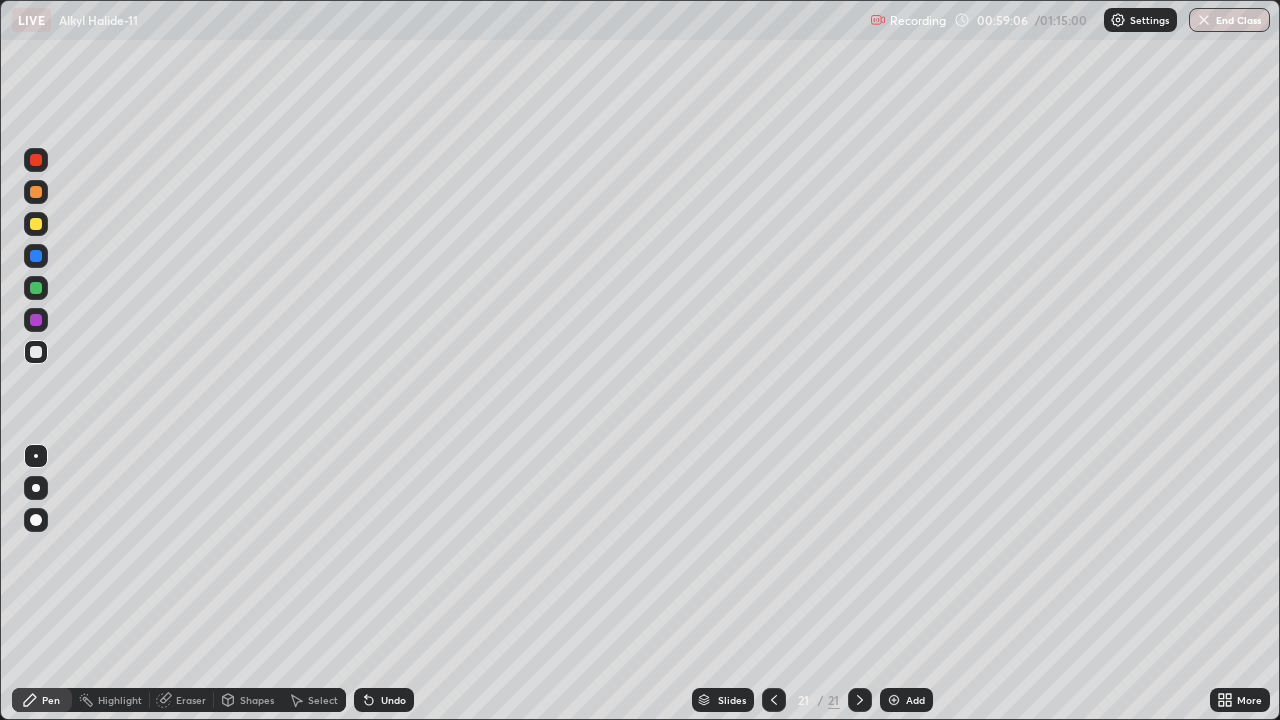 click on "Eraser" at bounding box center (182, 700) 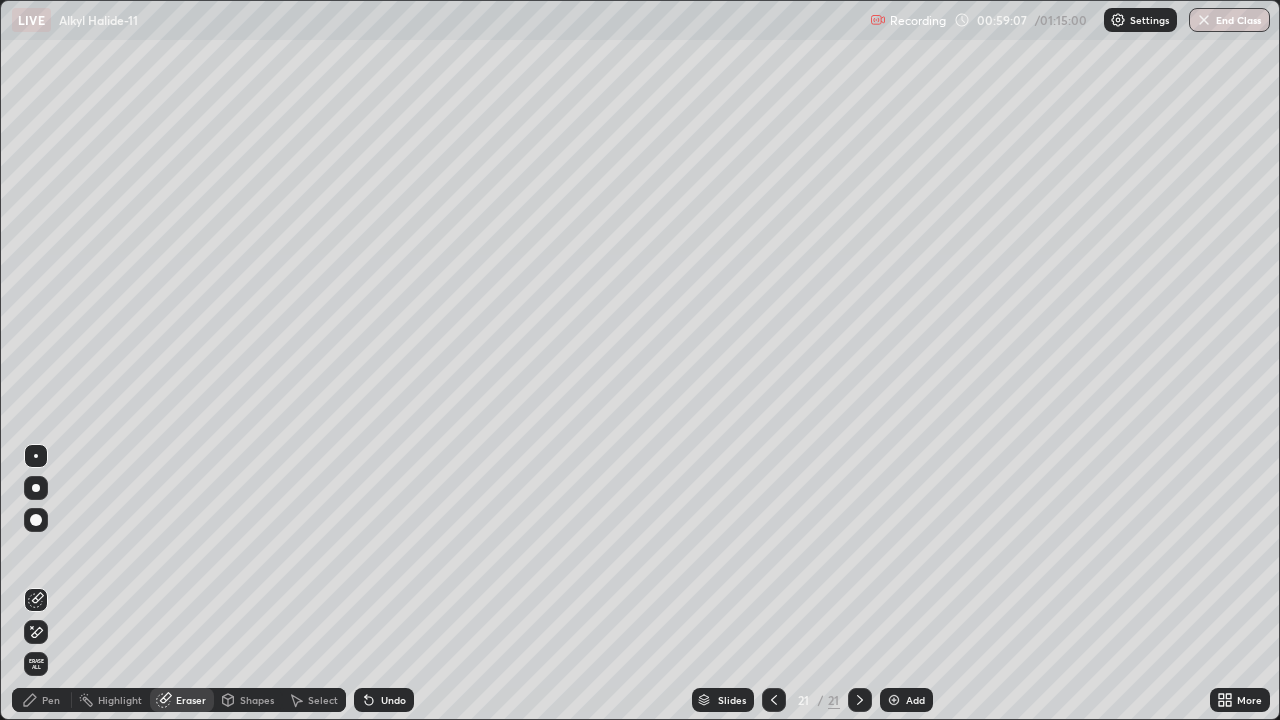 click on "Pen" at bounding box center (42, 700) 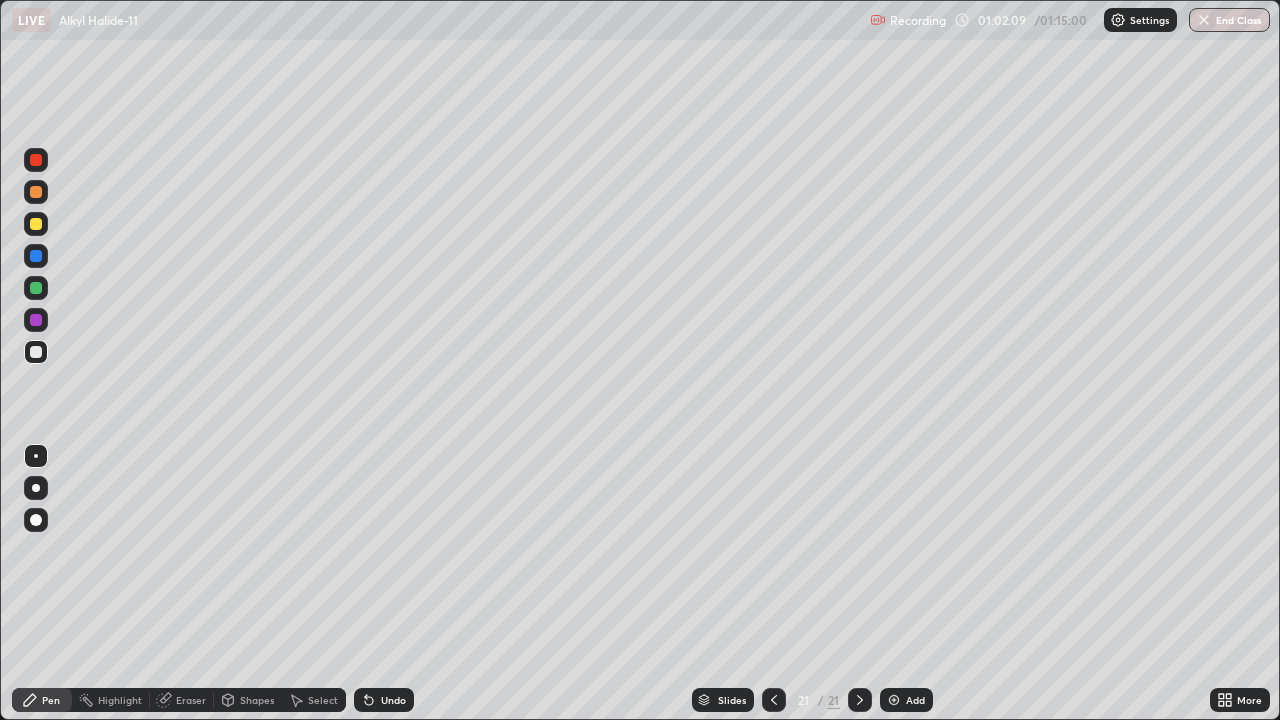 click on "Add" at bounding box center [906, 700] 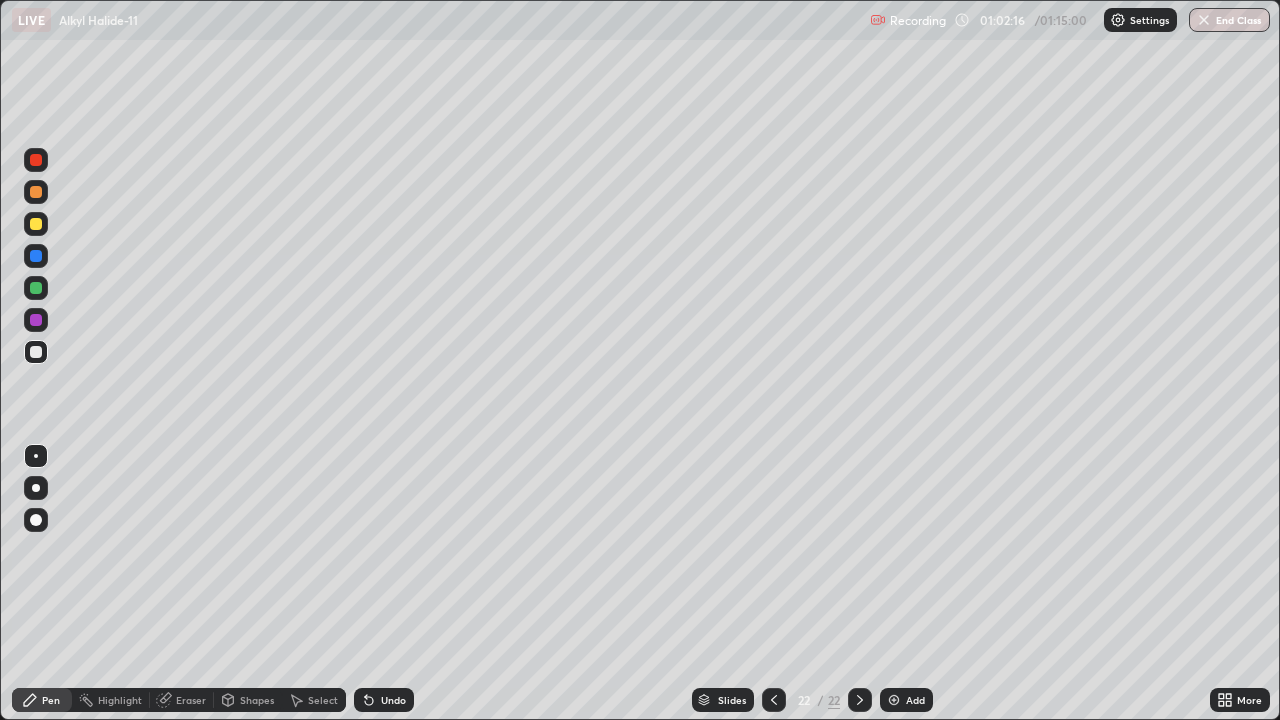 click on "Eraser" at bounding box center [191, 700] 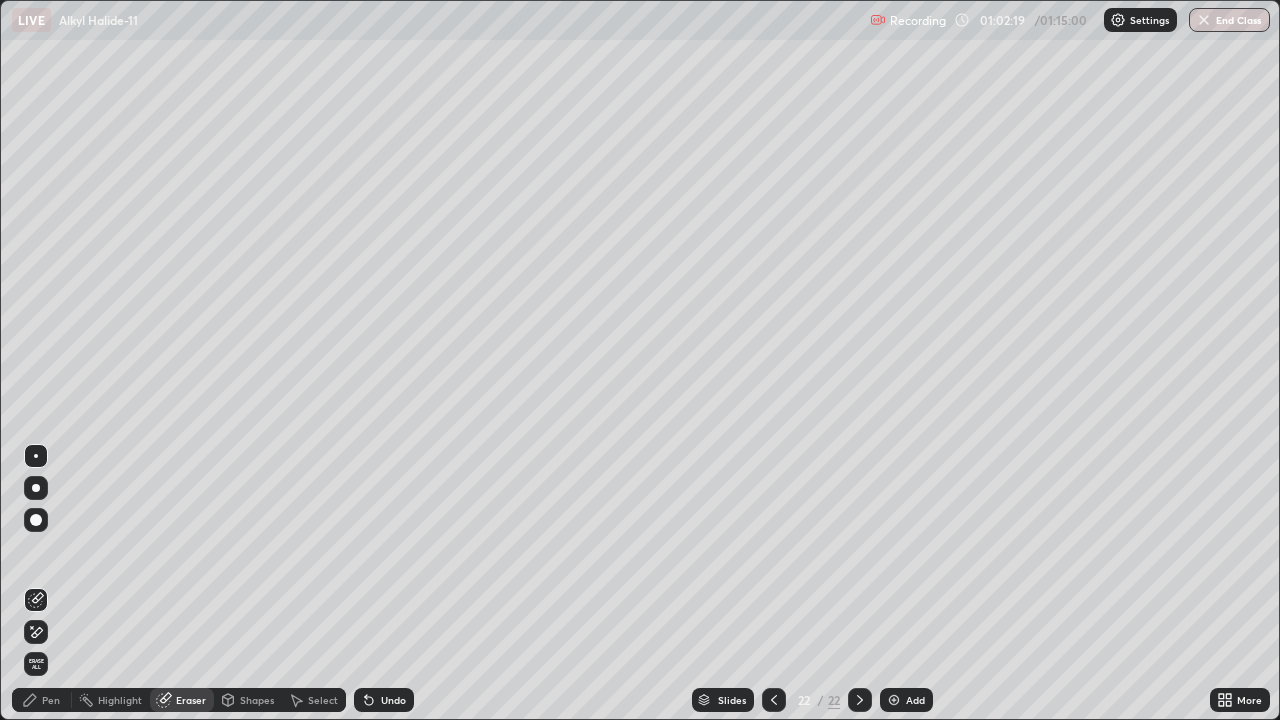 click on "Pen" at bounding box center [51, 700] 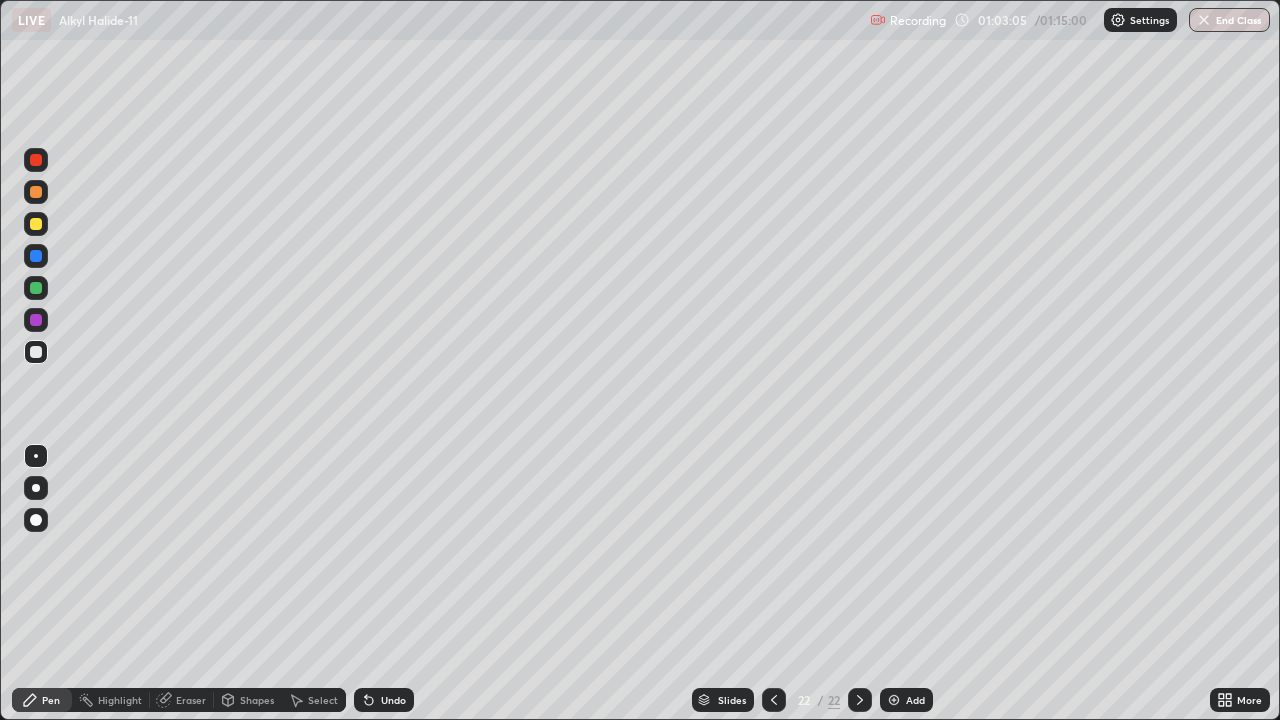click 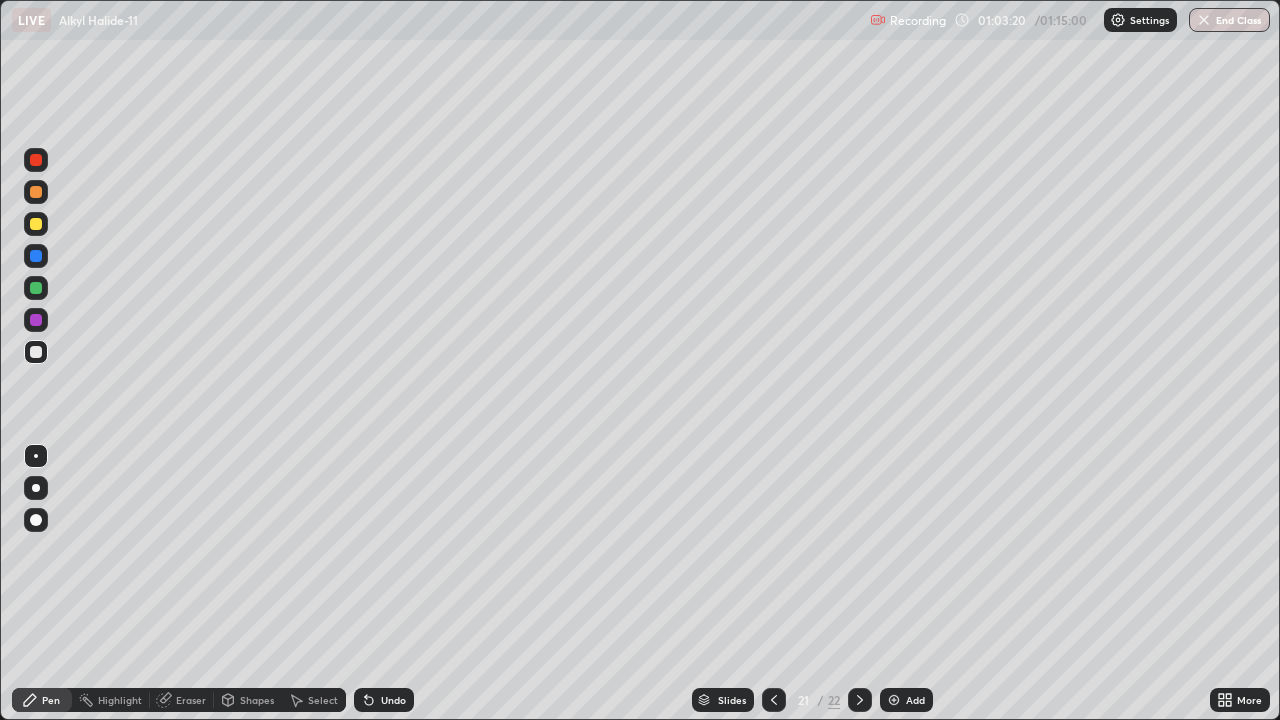 click 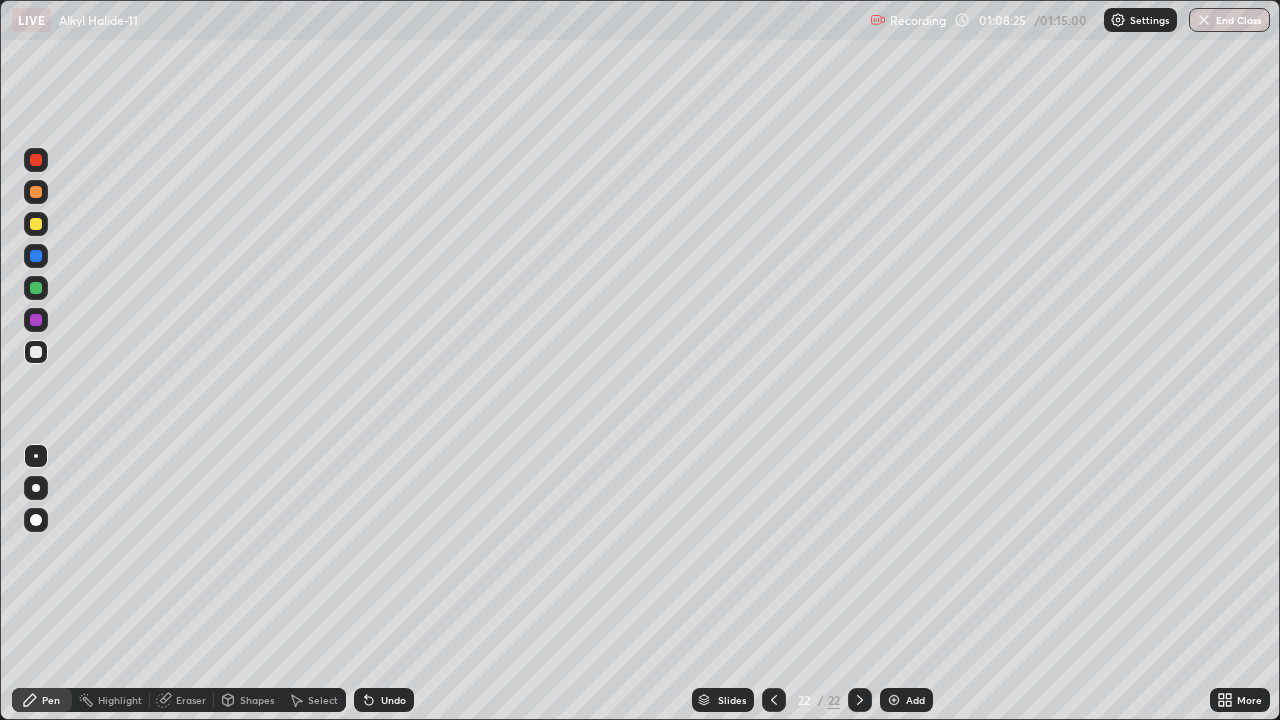 click on "Add" at bounding box center (906, 700) 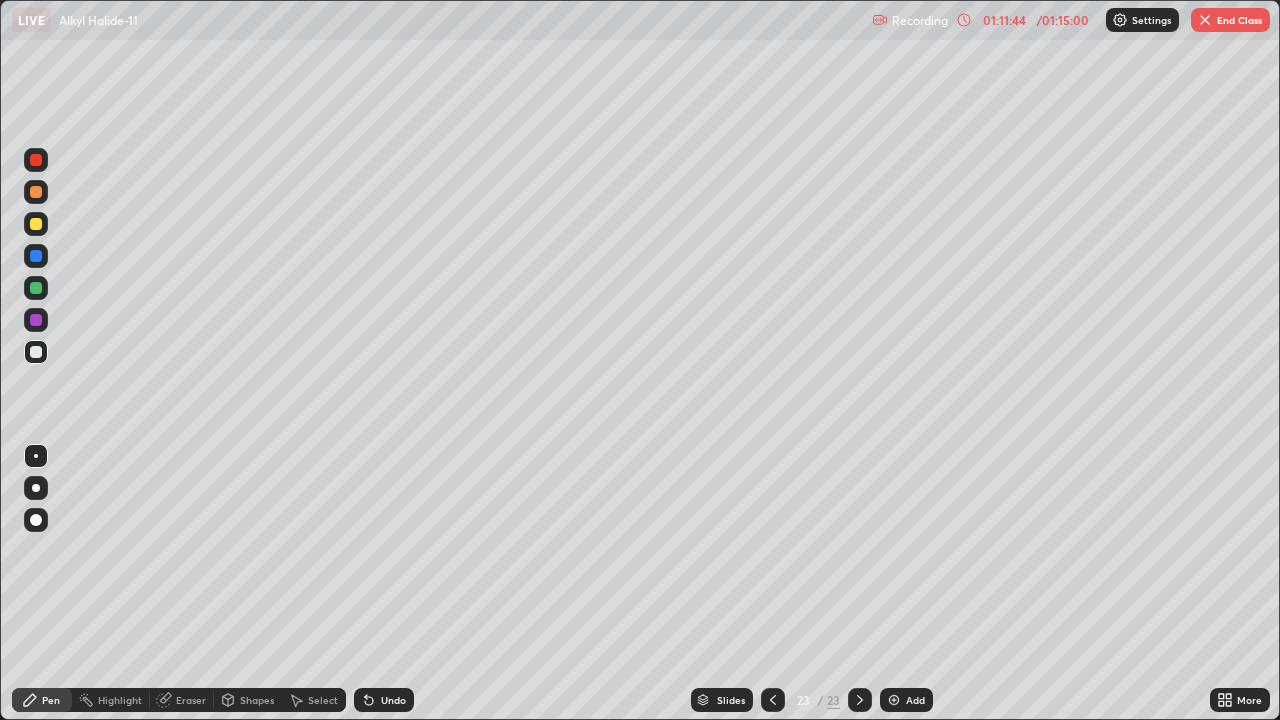 click on "End Class" at bounding box center [1230, 20] 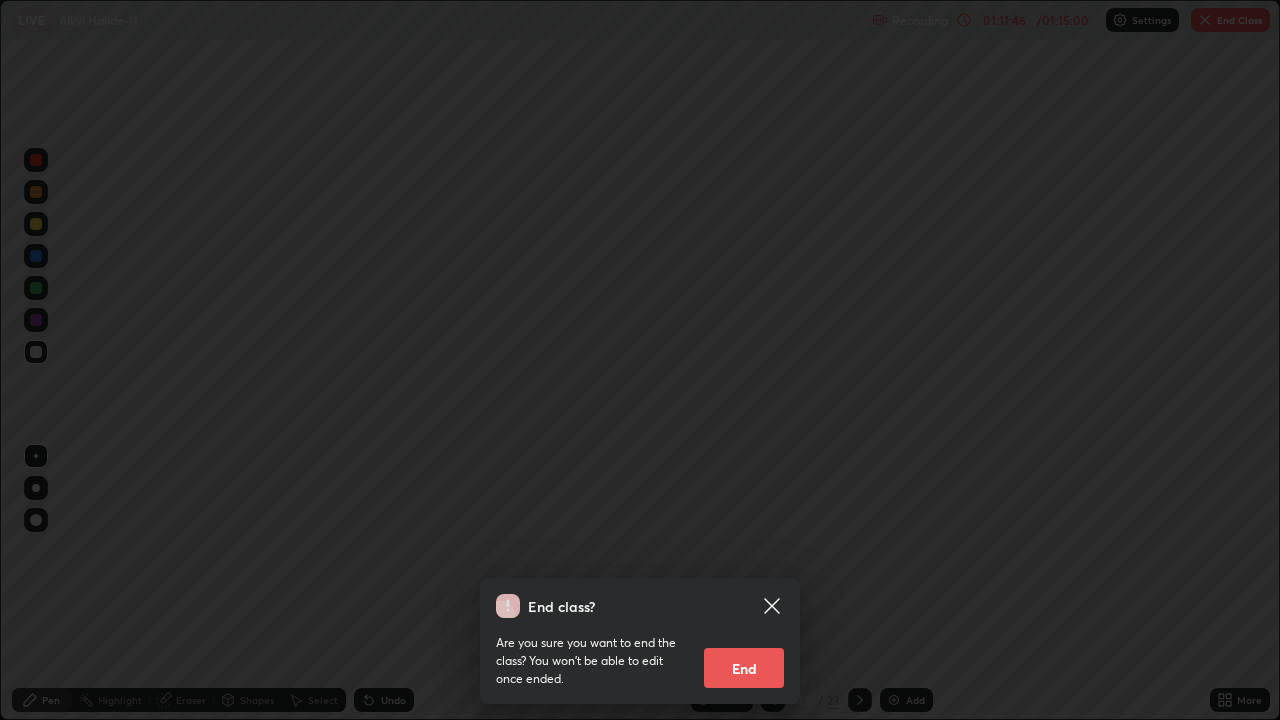 click on "End" at bounding box center [744, 668] 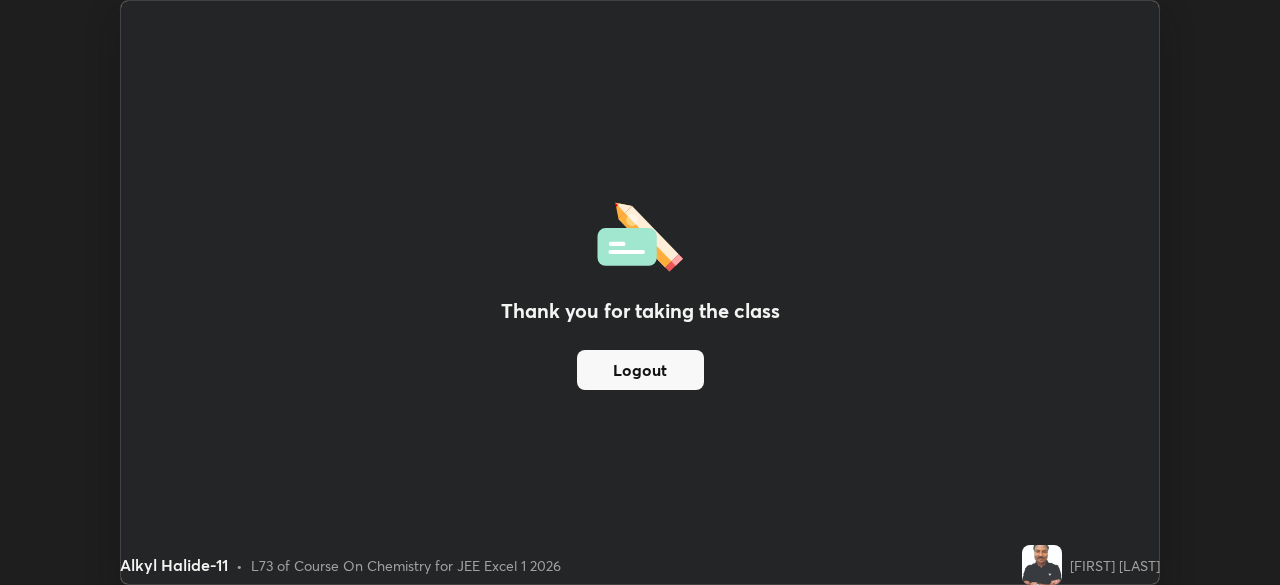 scroll, scrollTop: 585, scrollLeft: 1280, axis: both 